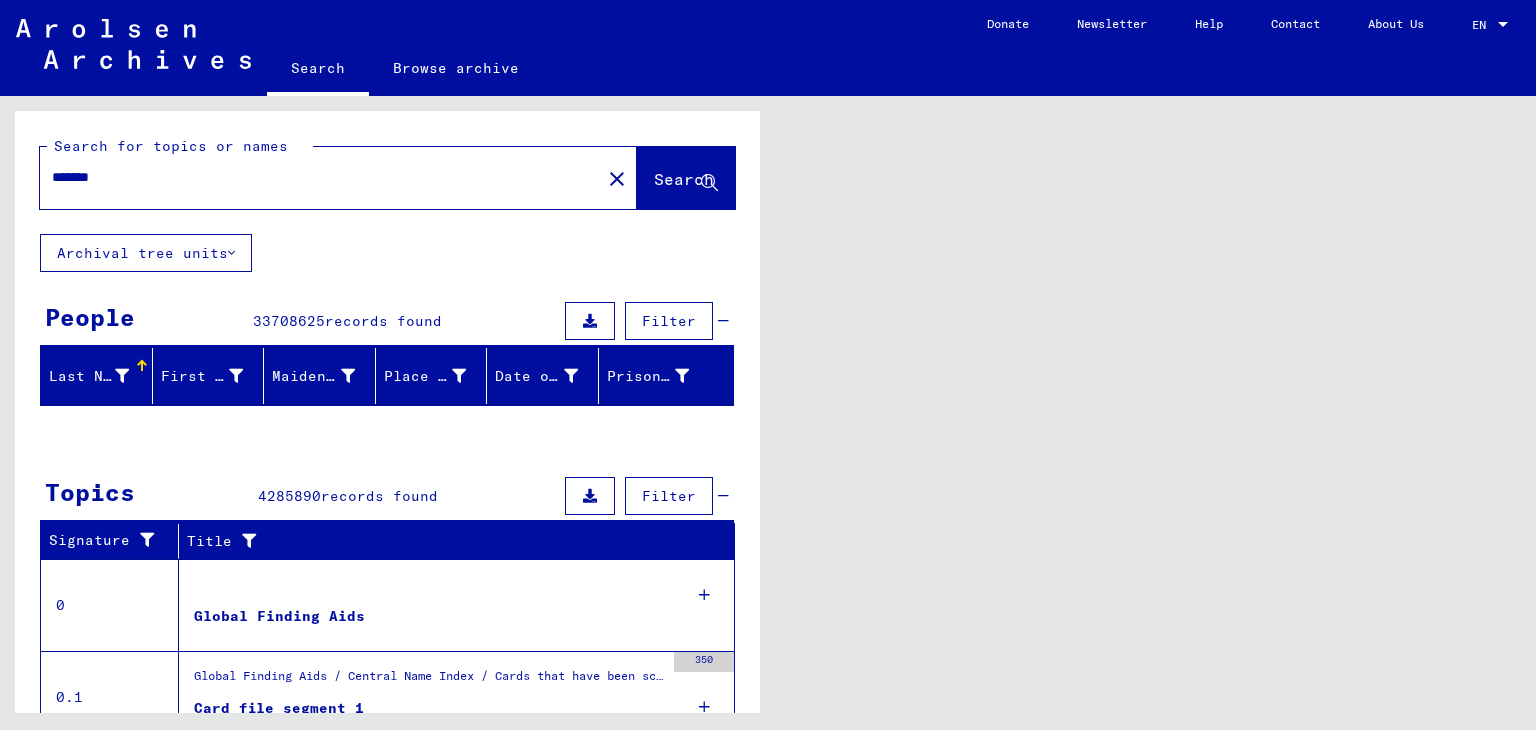 scroll, scrollTop: 0, scrollLeft: 0, axis: both 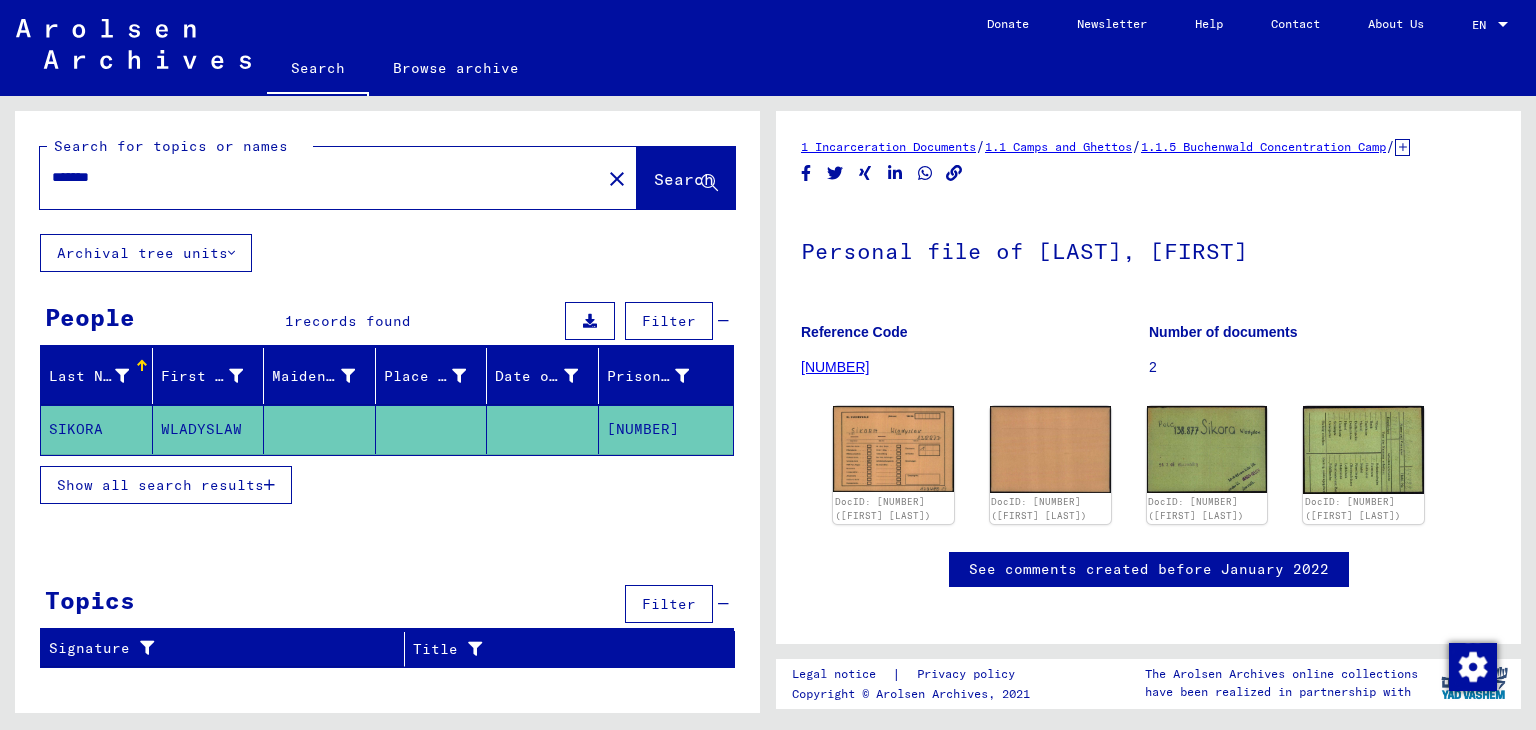 click on "******* close" 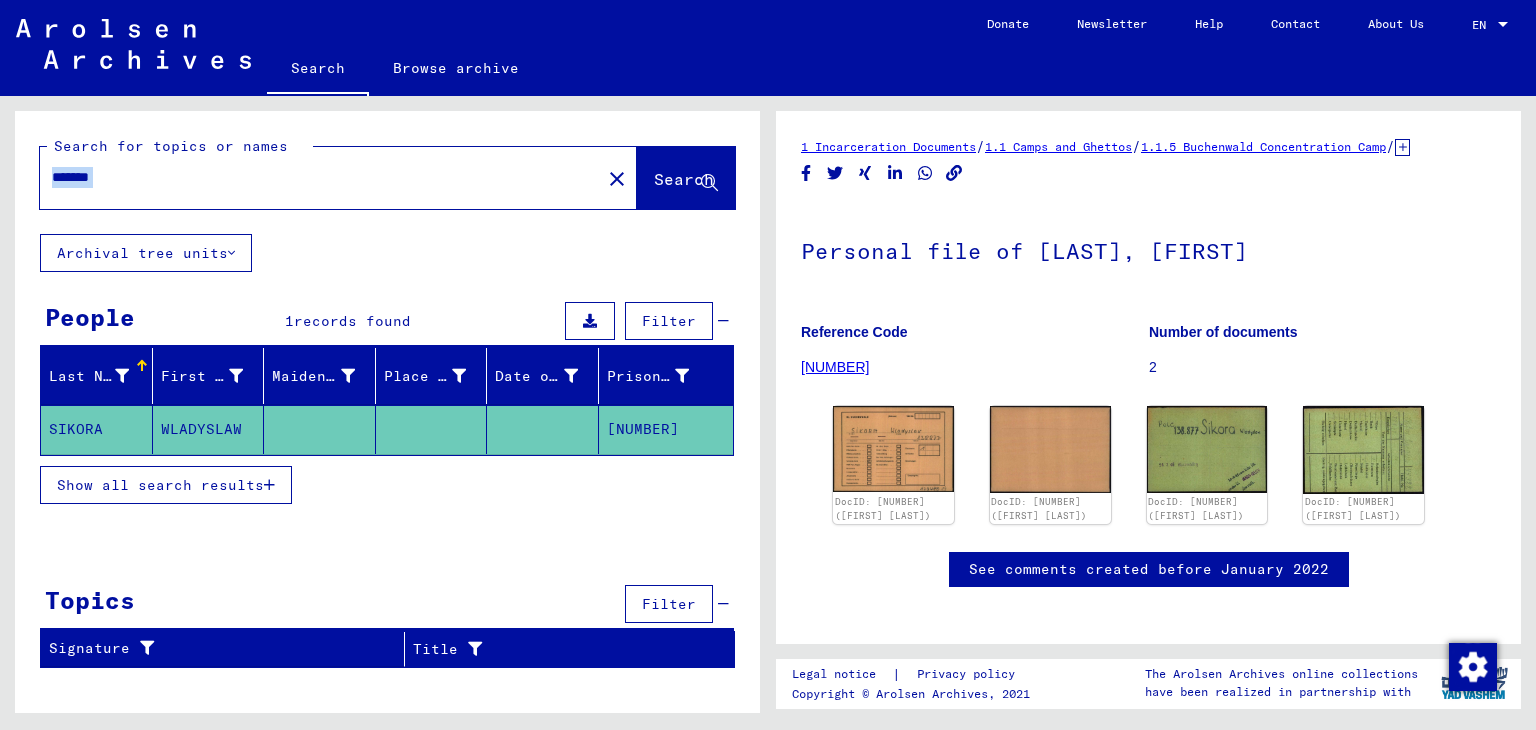 click on "******* close" 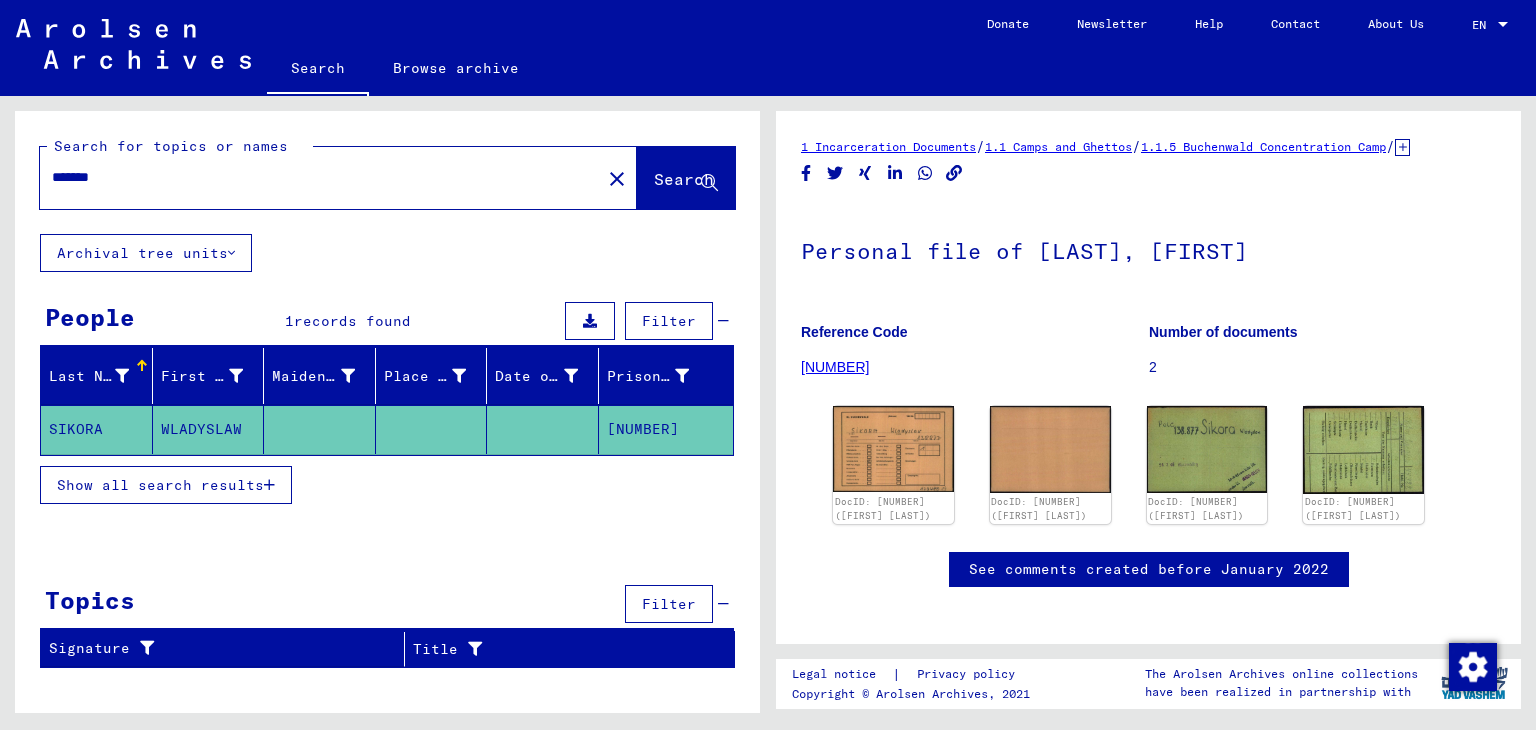 click on "*******" at bounding box center (320, 177) 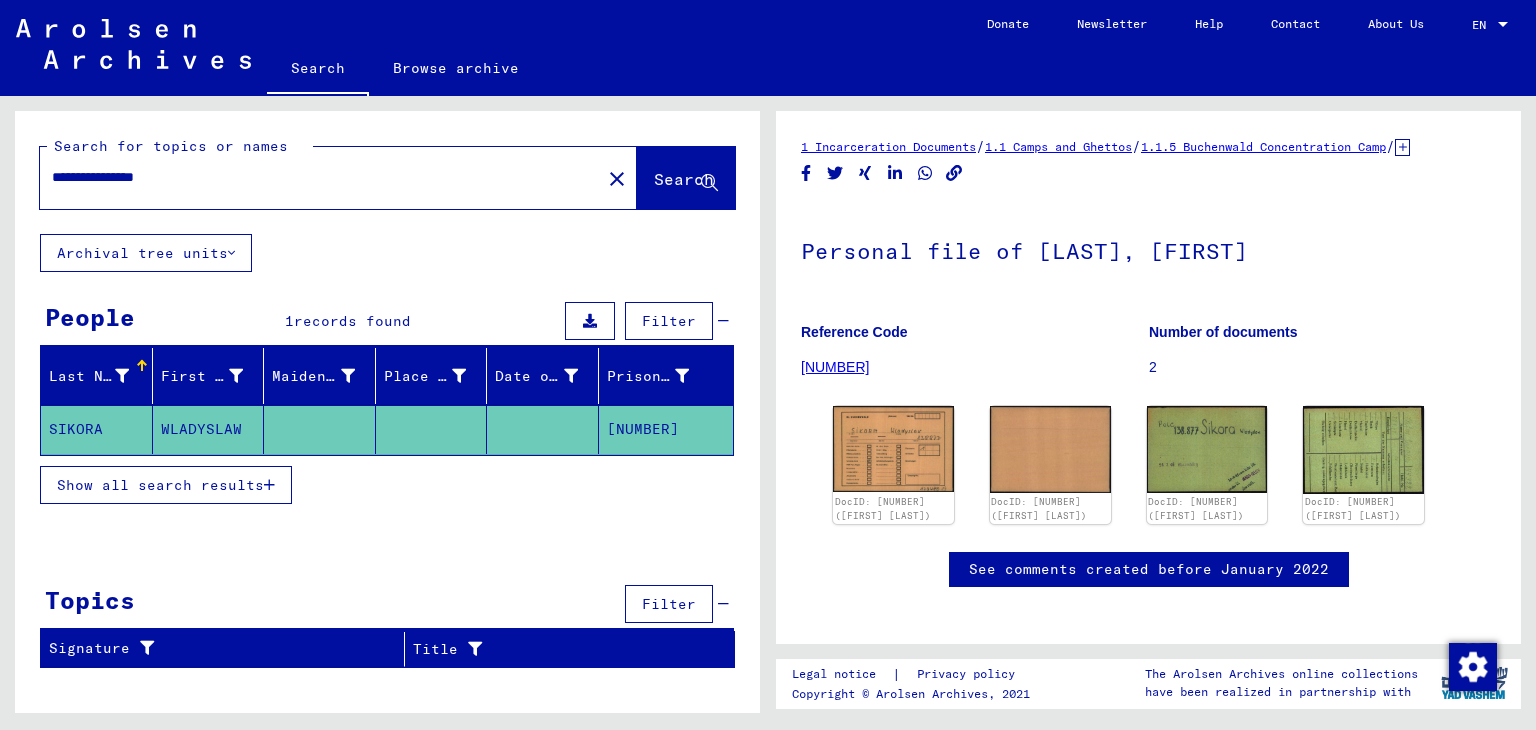 type on "**********" 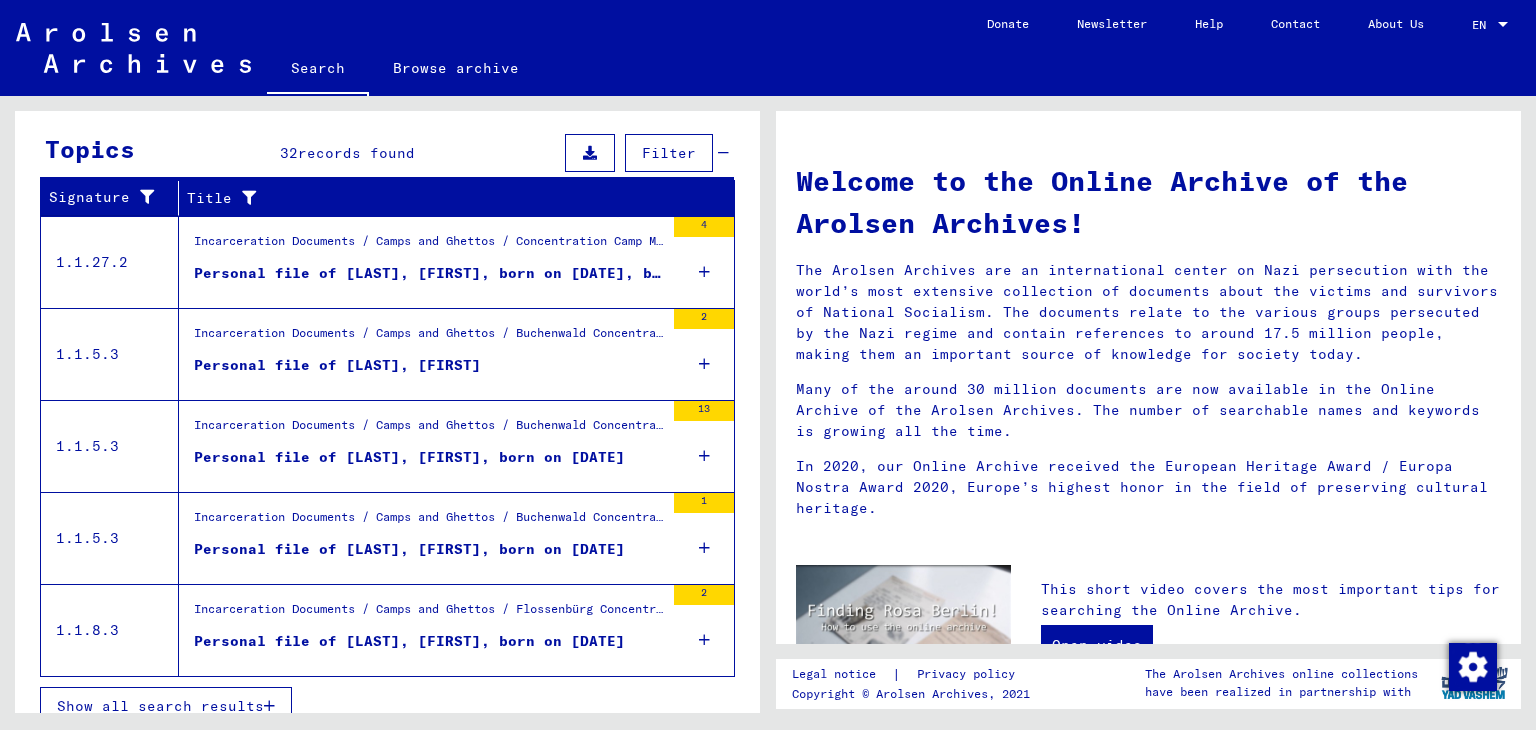 scroll, scrollTop: 364, scrollLeft: 0, axis: vertical 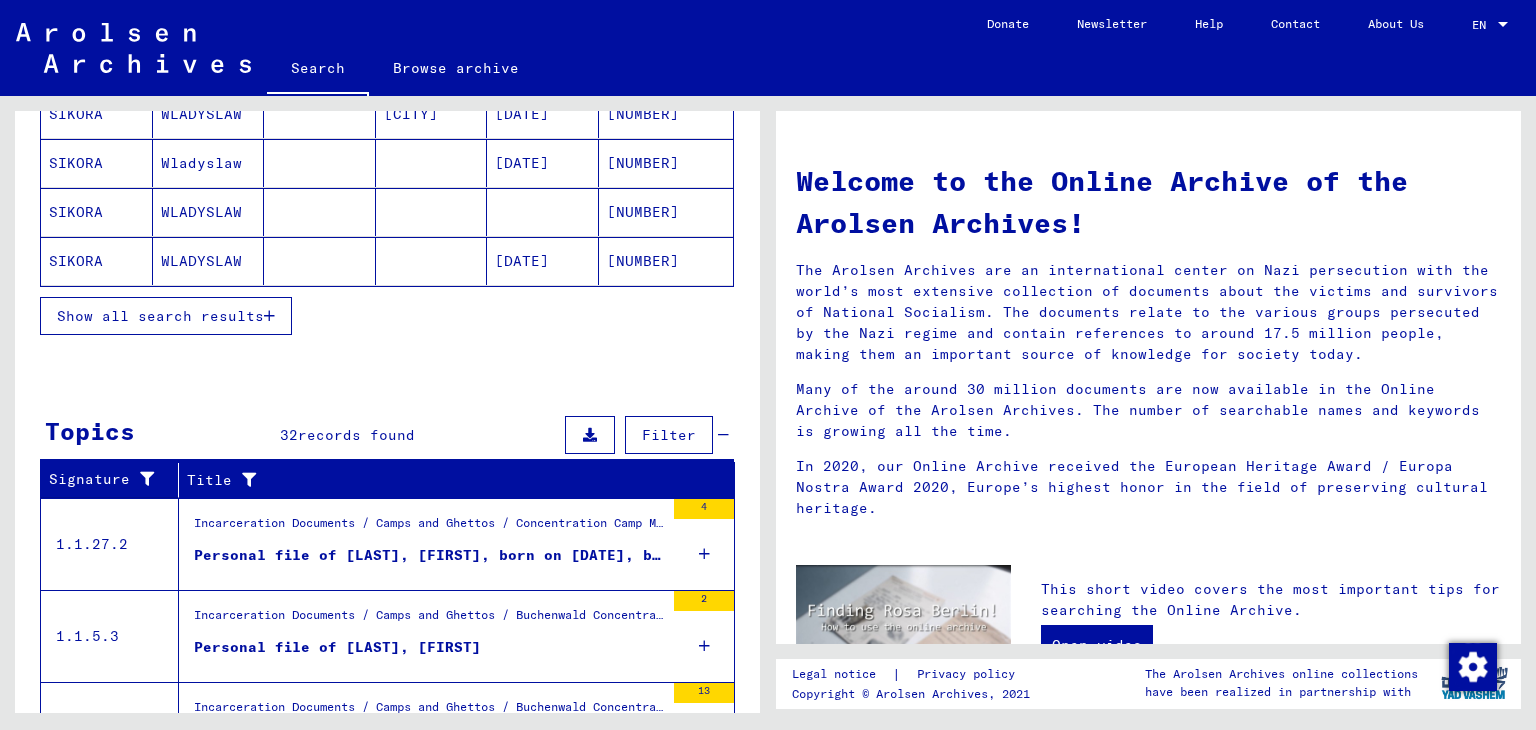 click on "Show all search results" at bounding box center (166, 988) 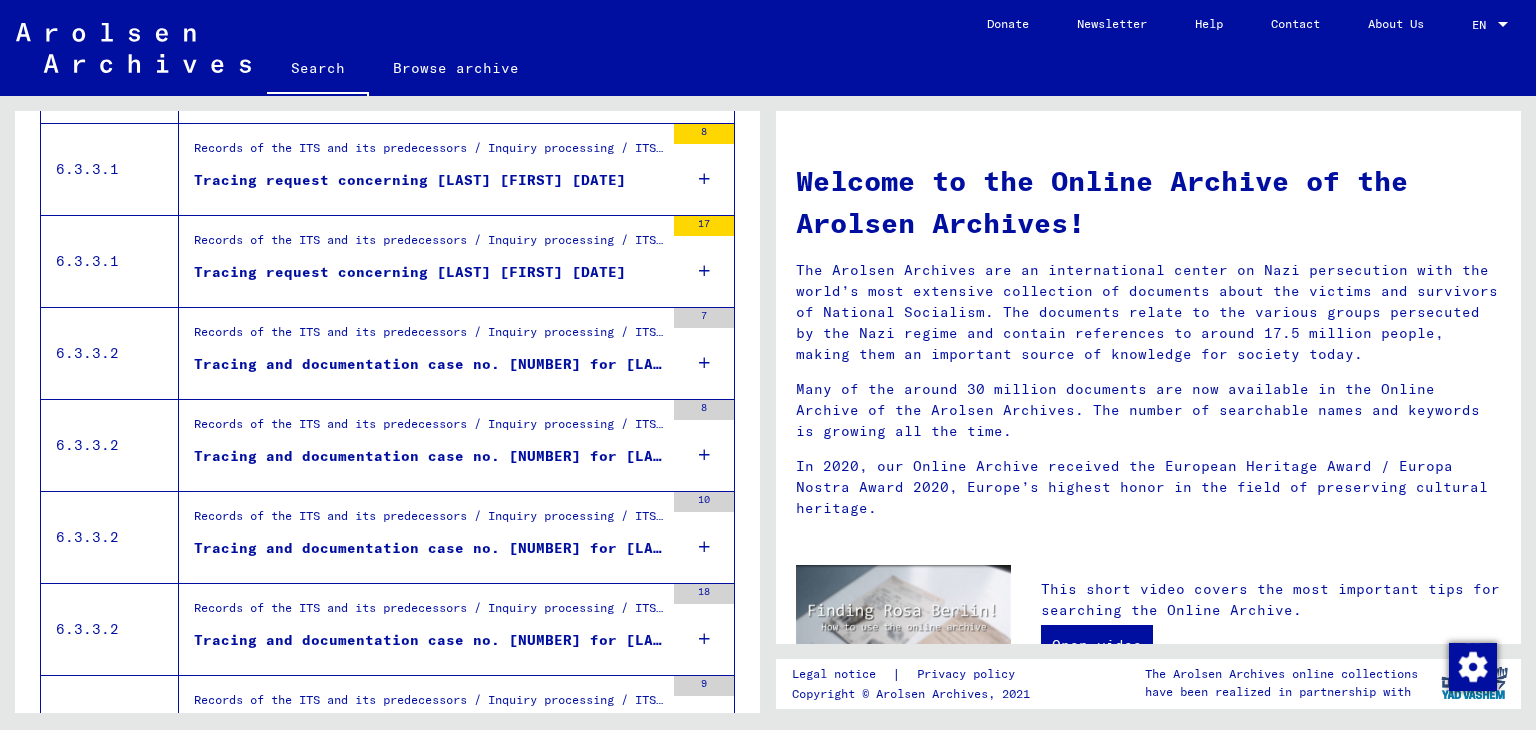 scroll, scrollTop: 839, scrollLeft: 0, axis: vertical 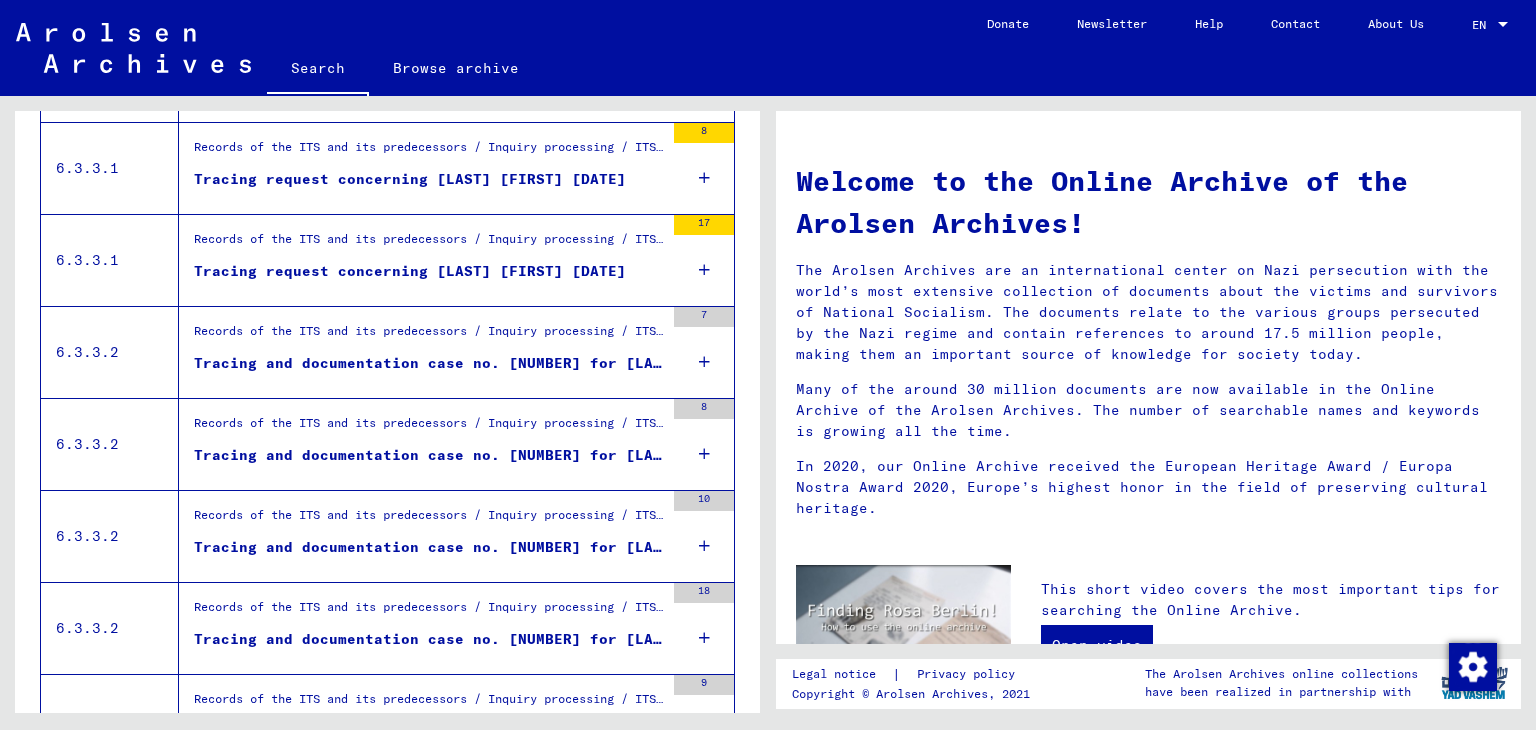 click on "Records of the ITS and its predecessors / Inquiry processing / ITS case files as of 1947 / Microfilm deposit of T/D Correspondence Files / Files with filing numbers from 1001 to 1500" at bounding box center (429, 244) 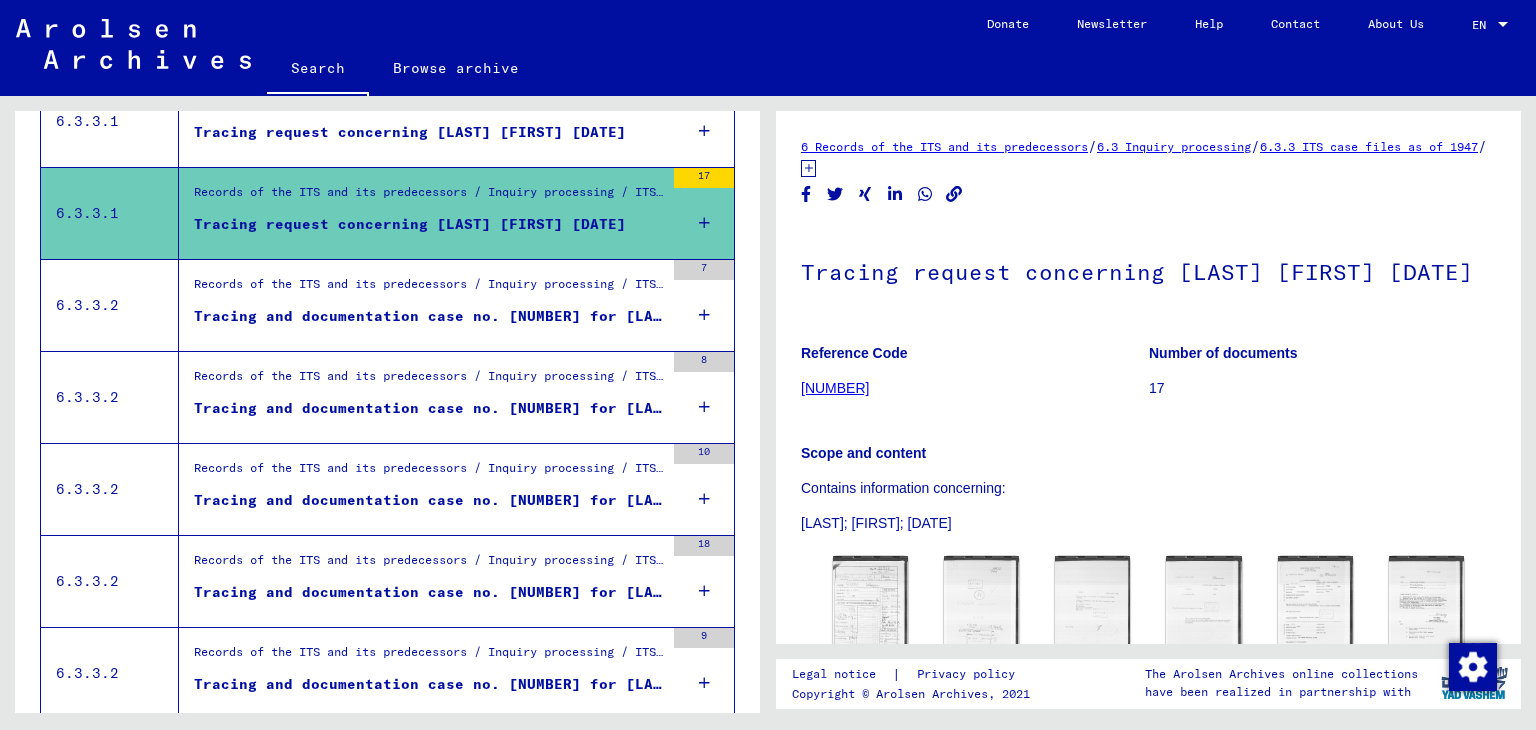 scroll, scrollTop: 887, scrollLeft: 0, axis: vertical 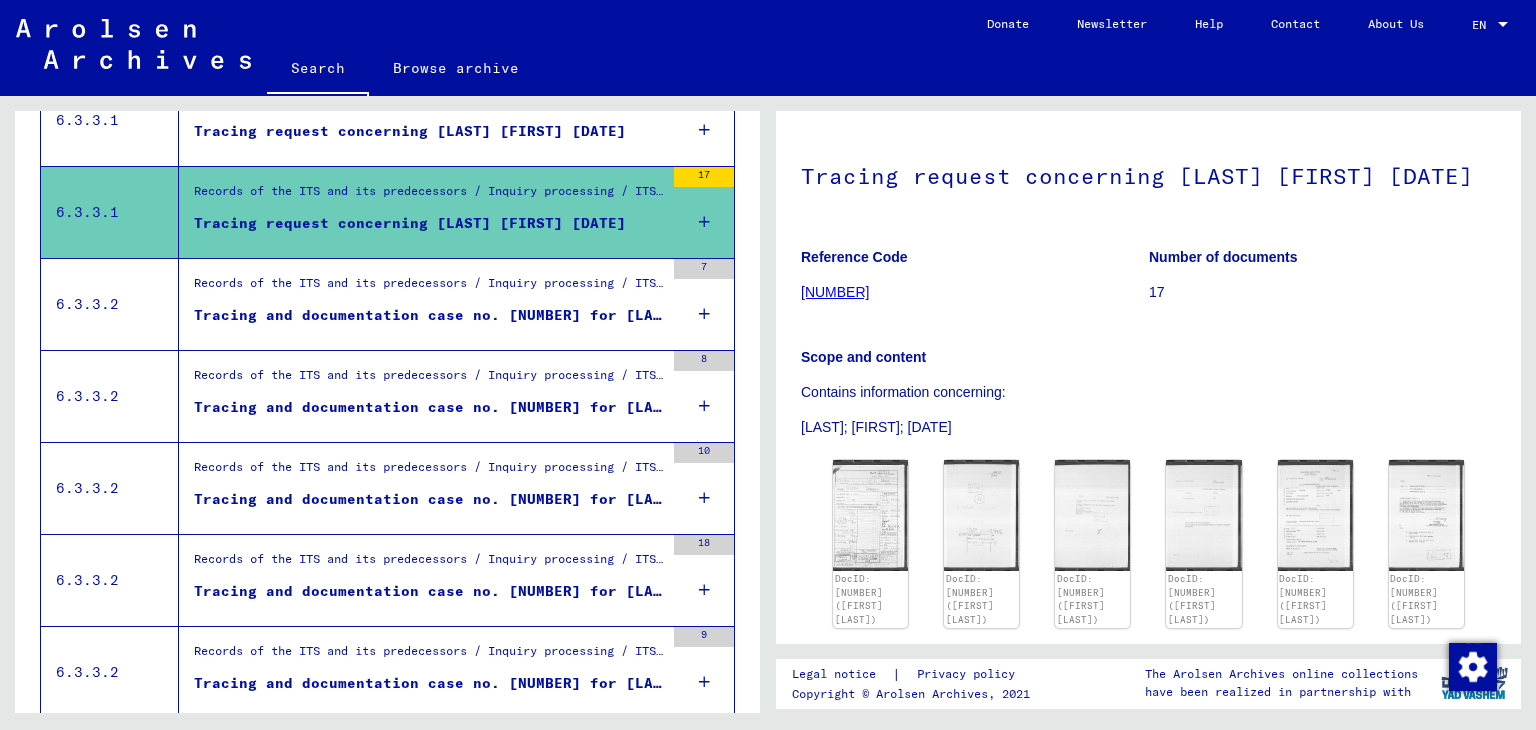 click on "Tracing and documentation case no. [NUMBER] for [LAST], [FIRST] born [DATE]" at bounding box center (429, 315) 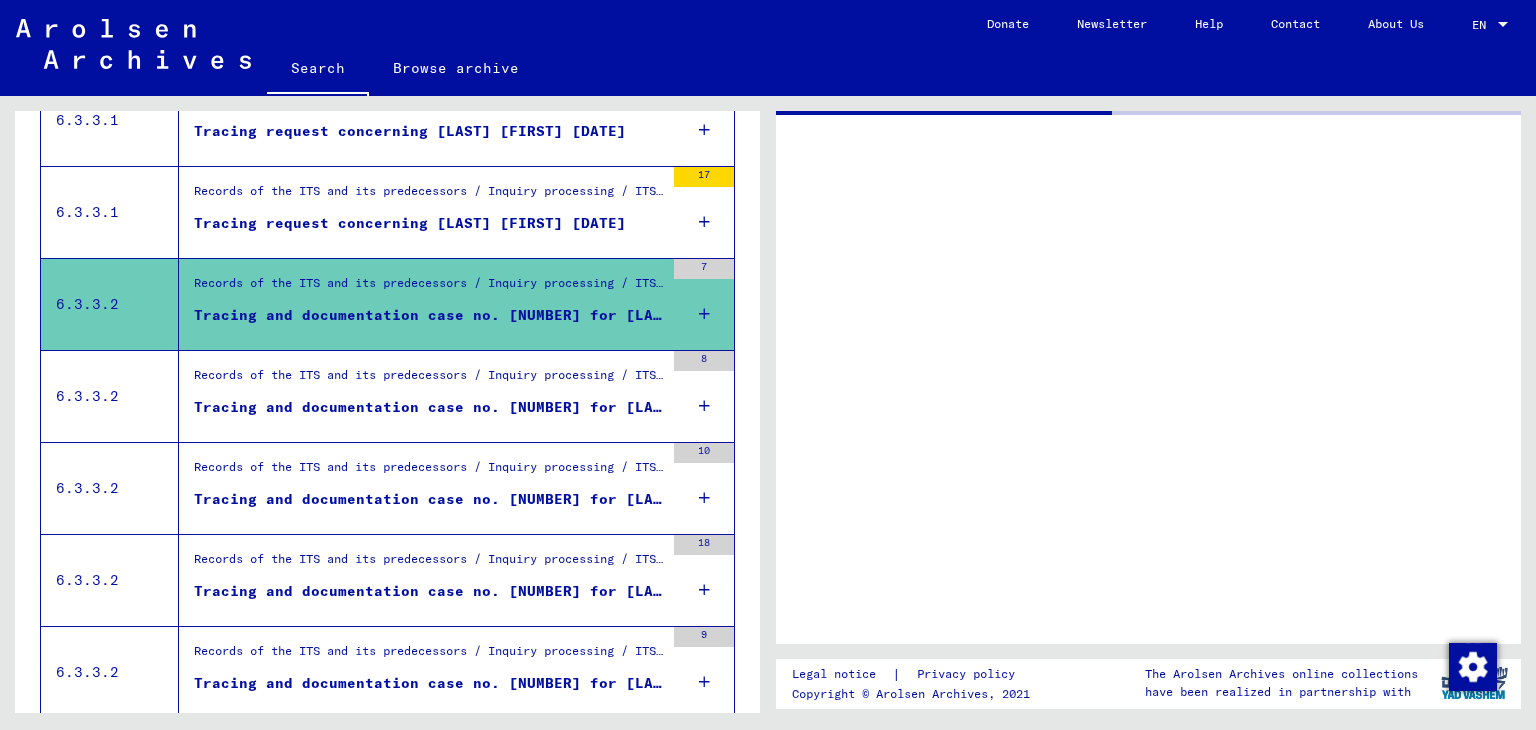 scroll, scrollTop: 0, scrollLeft: 0, axis: both 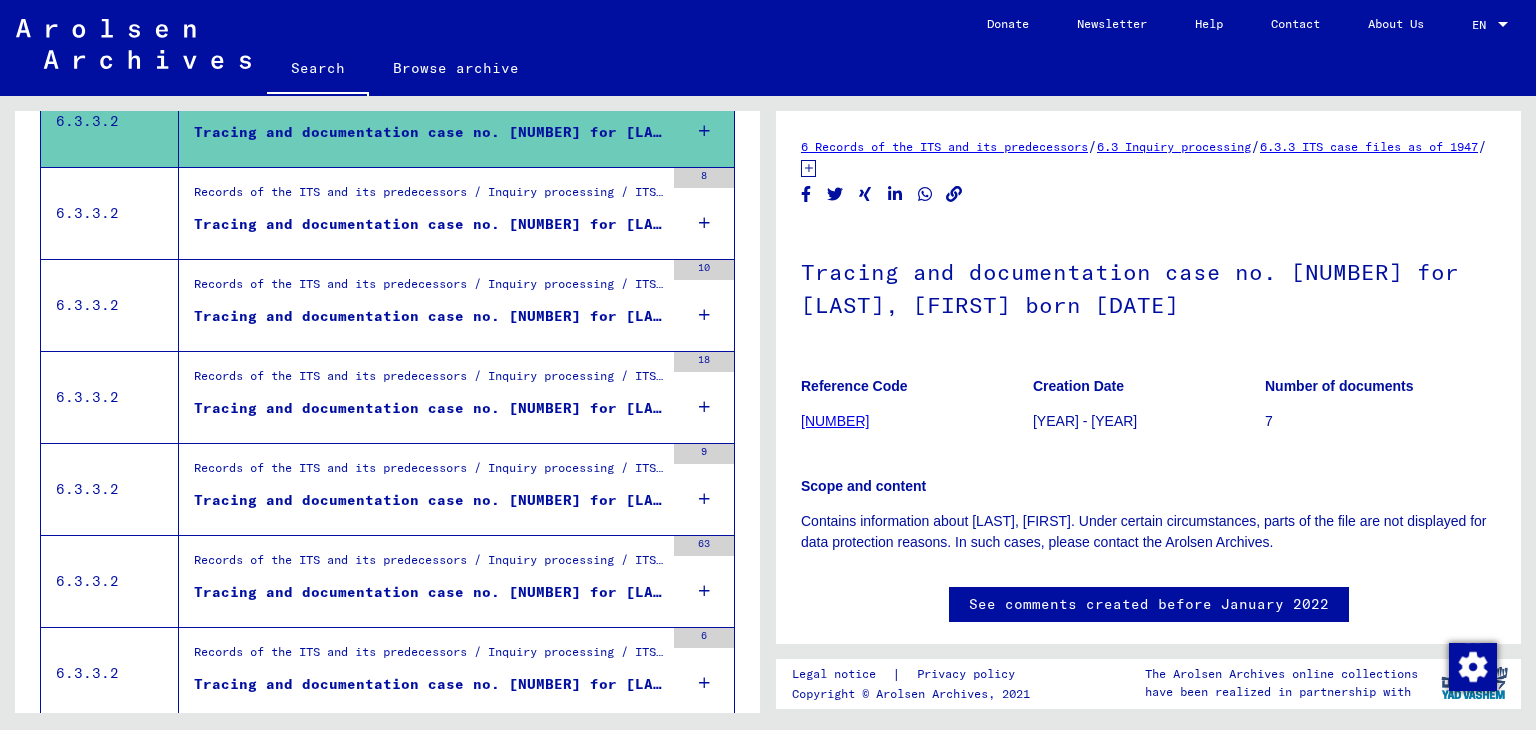 click at bounding box center [704, 223] 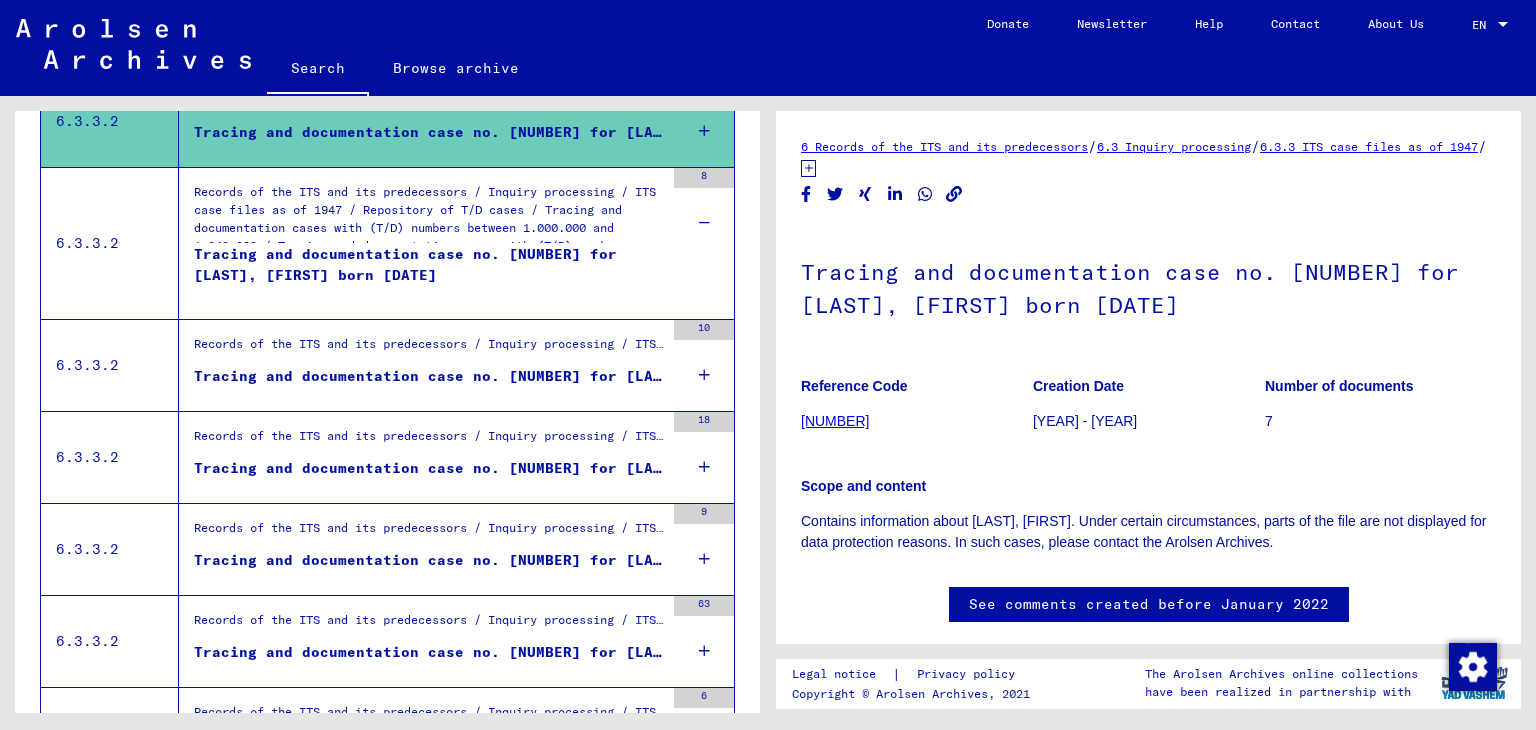 click at bounding box center (704, 223) 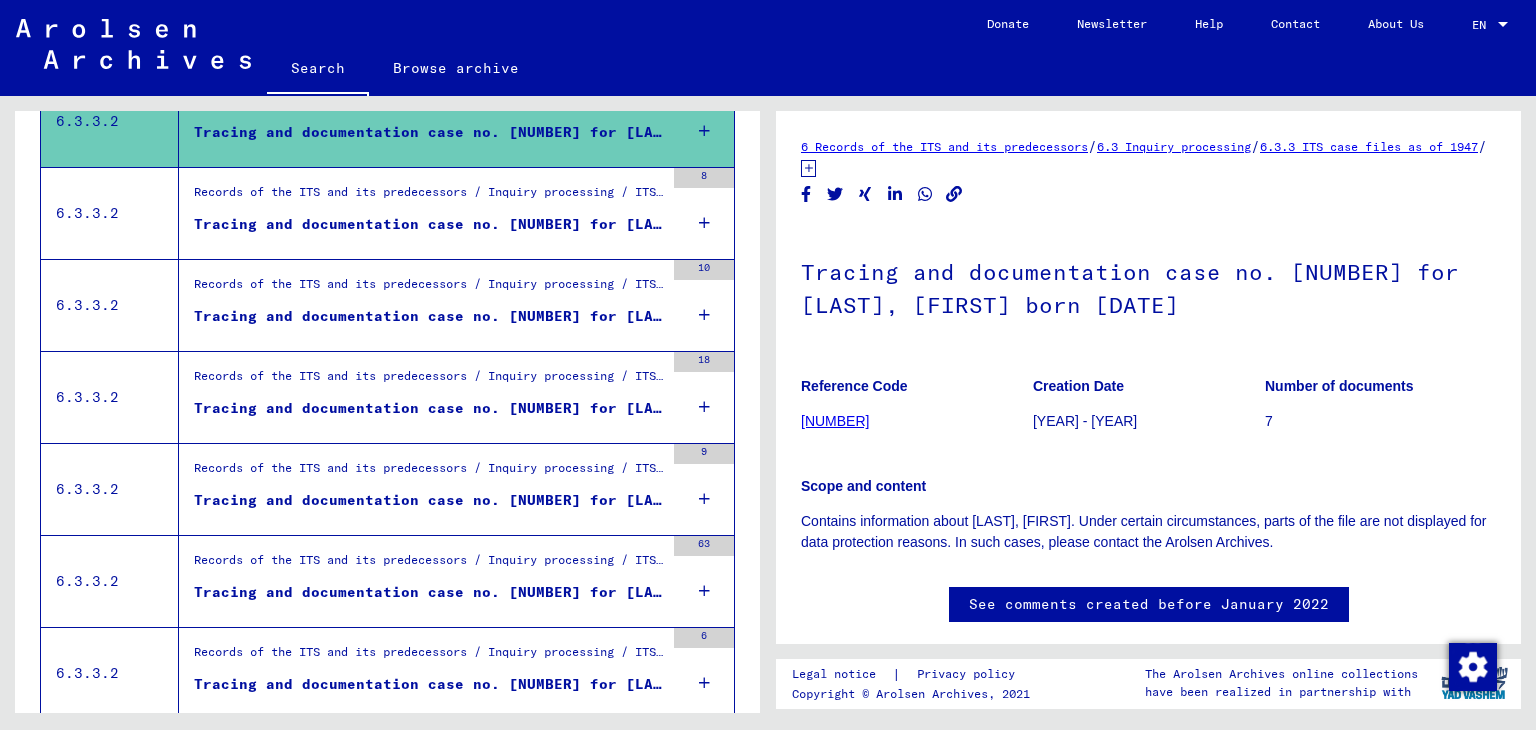 click at bounding box center (704, 315) 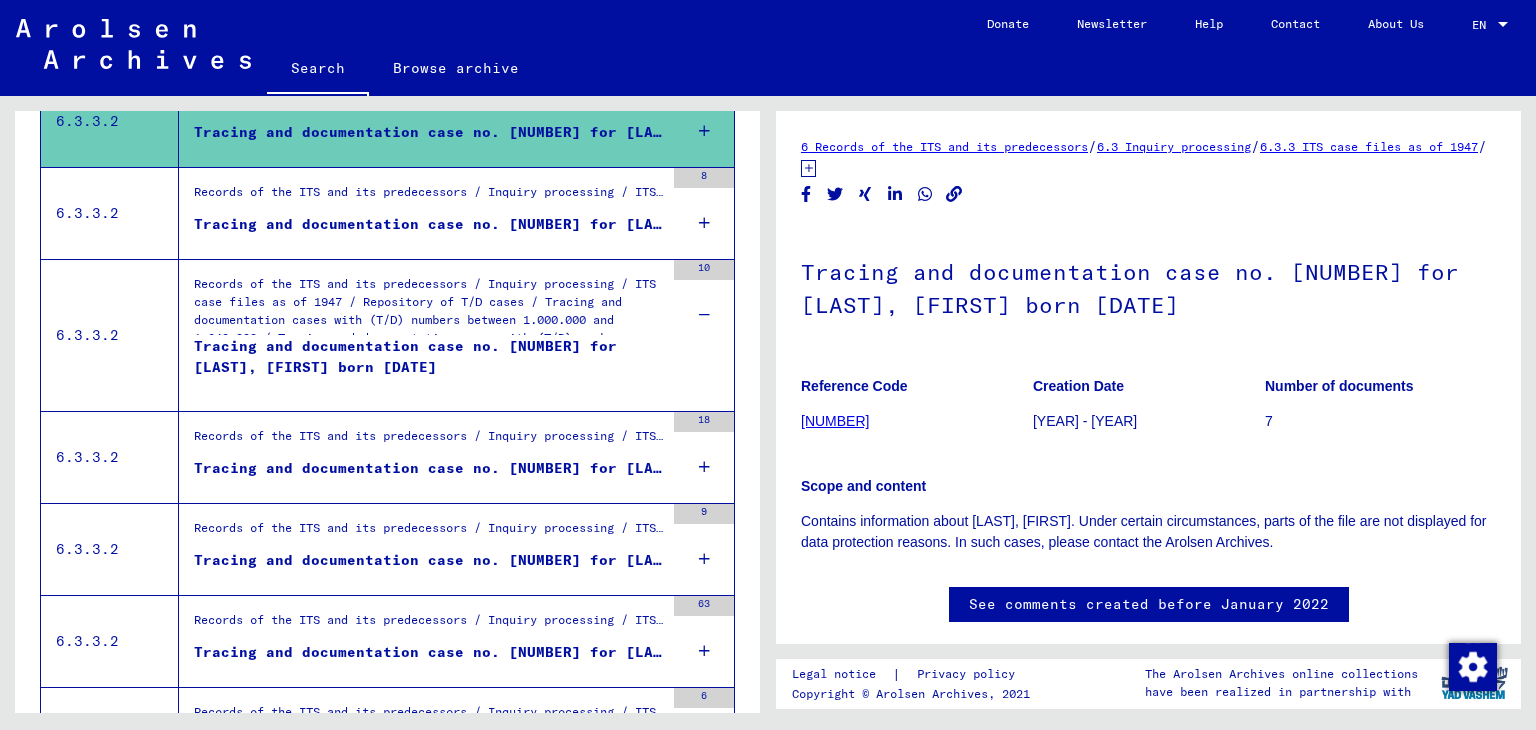 click at bounding box center [704, 315] 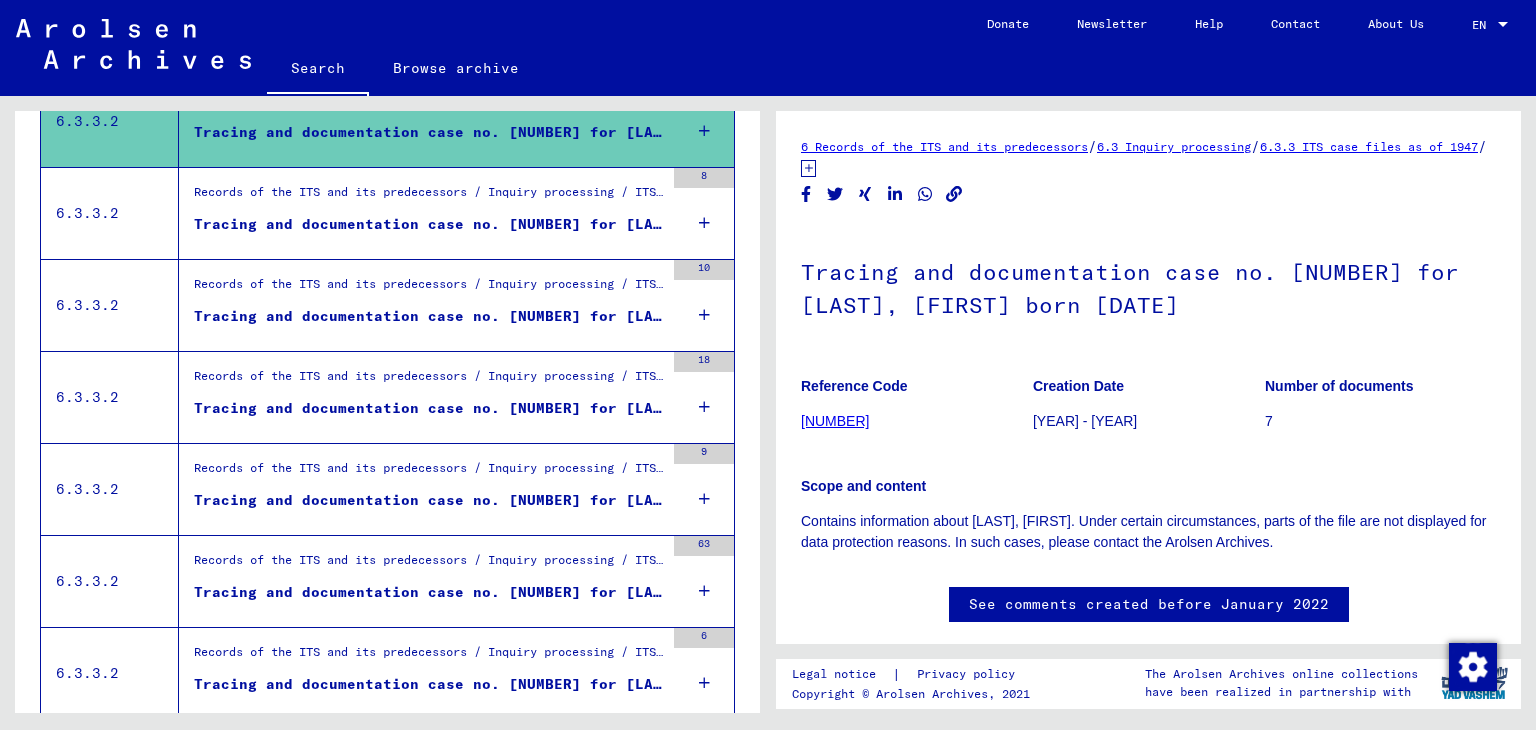 click at bounding box center (704, 407) 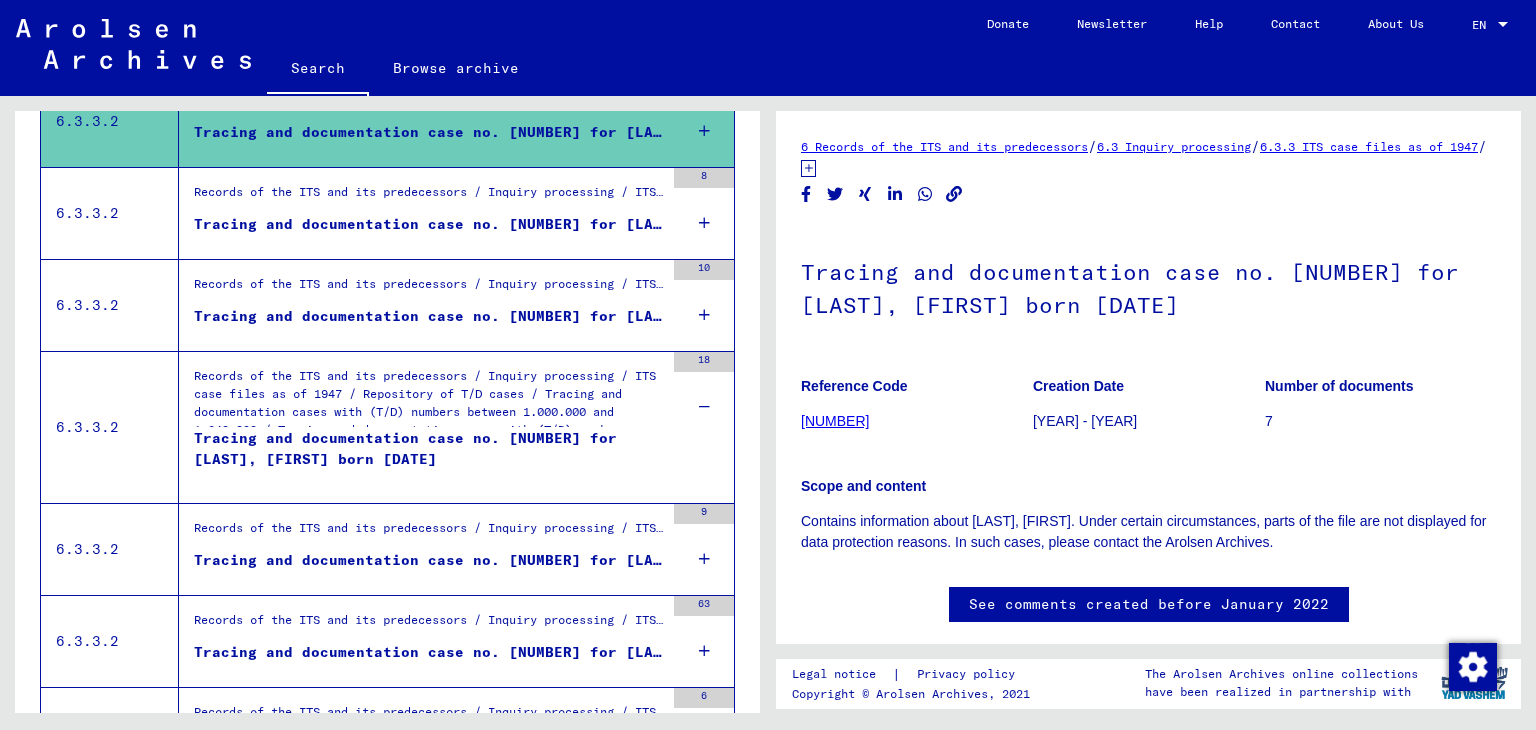 click at bounding box center (704, 407) 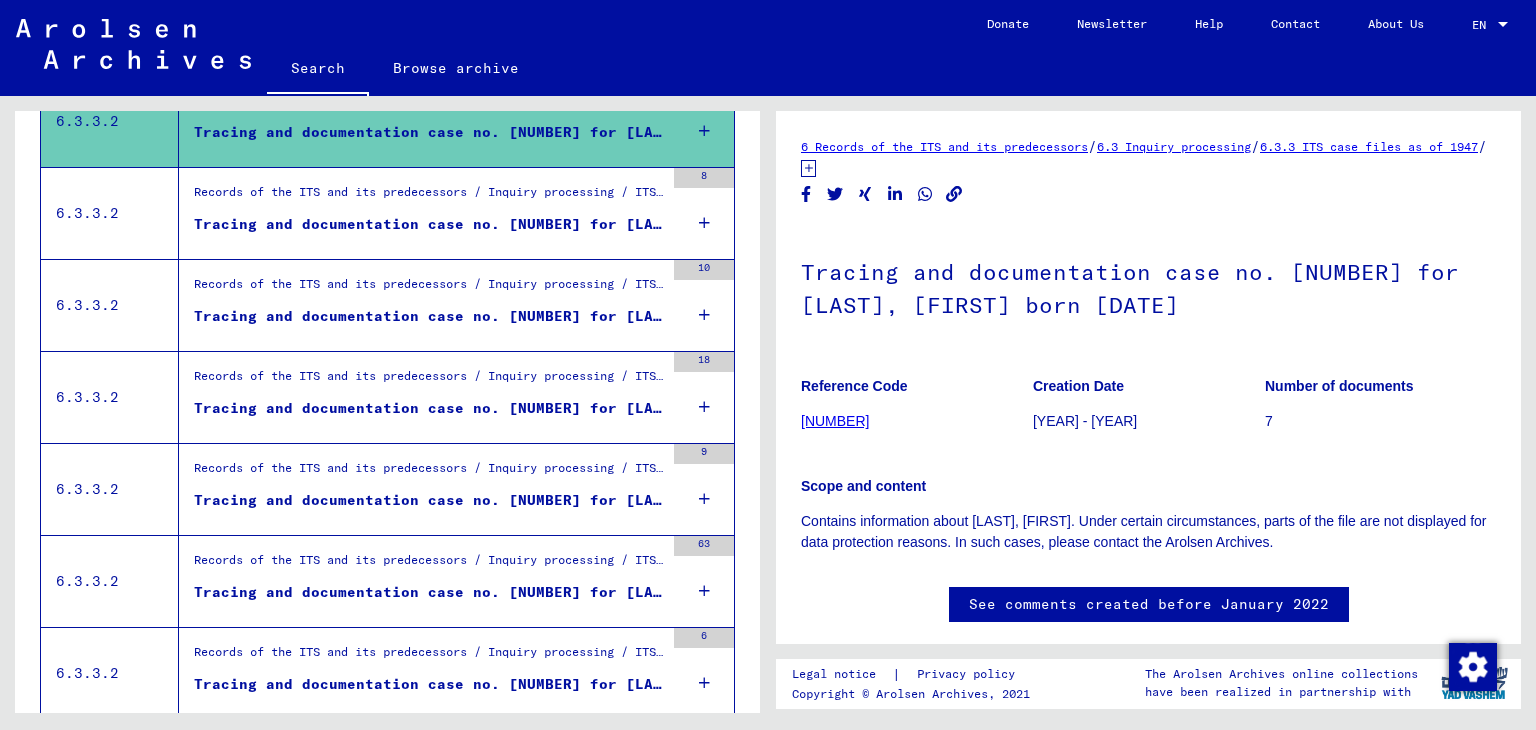 click at bounding box center [704, 499] 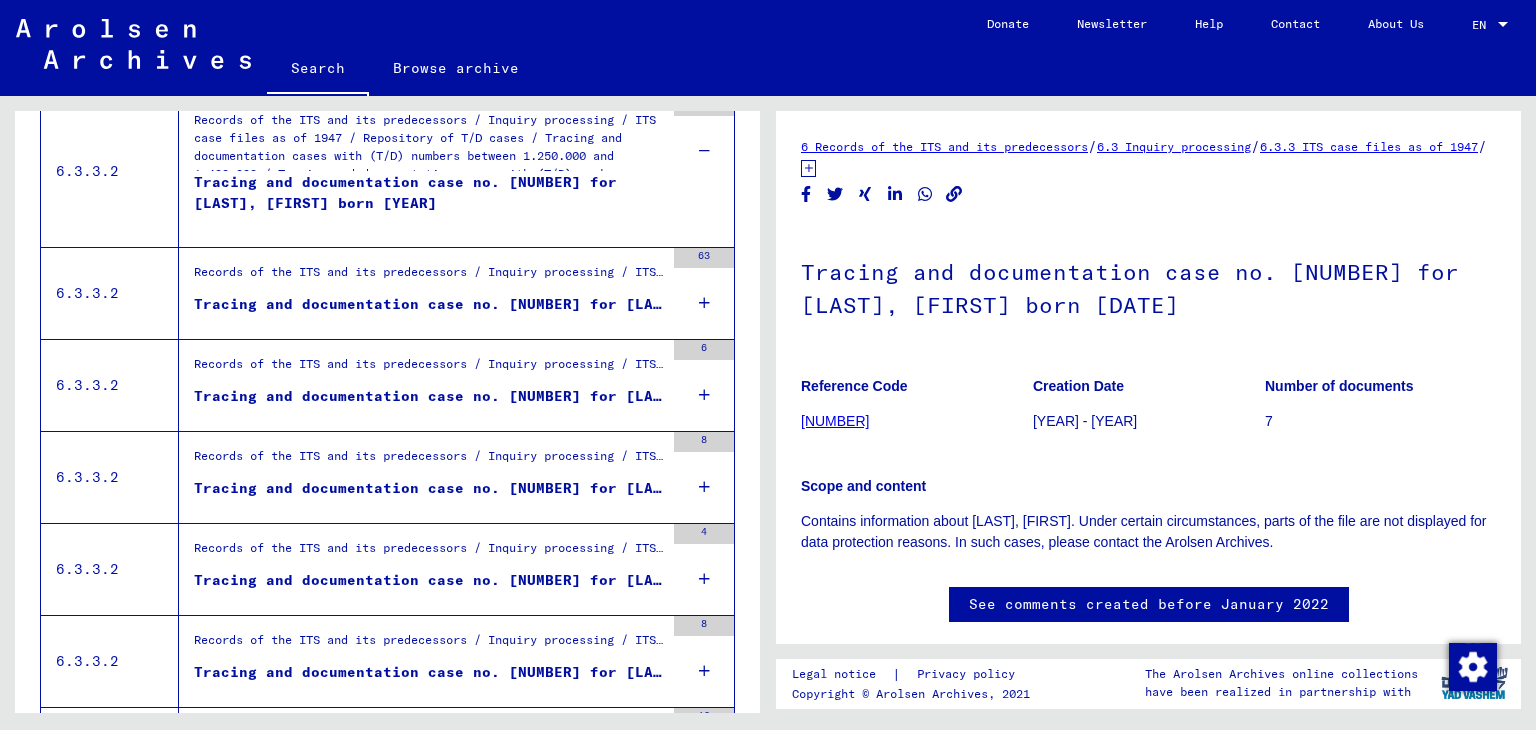 scroll, scrollTop: 1422, scrollLeft: 0, axis: vertical 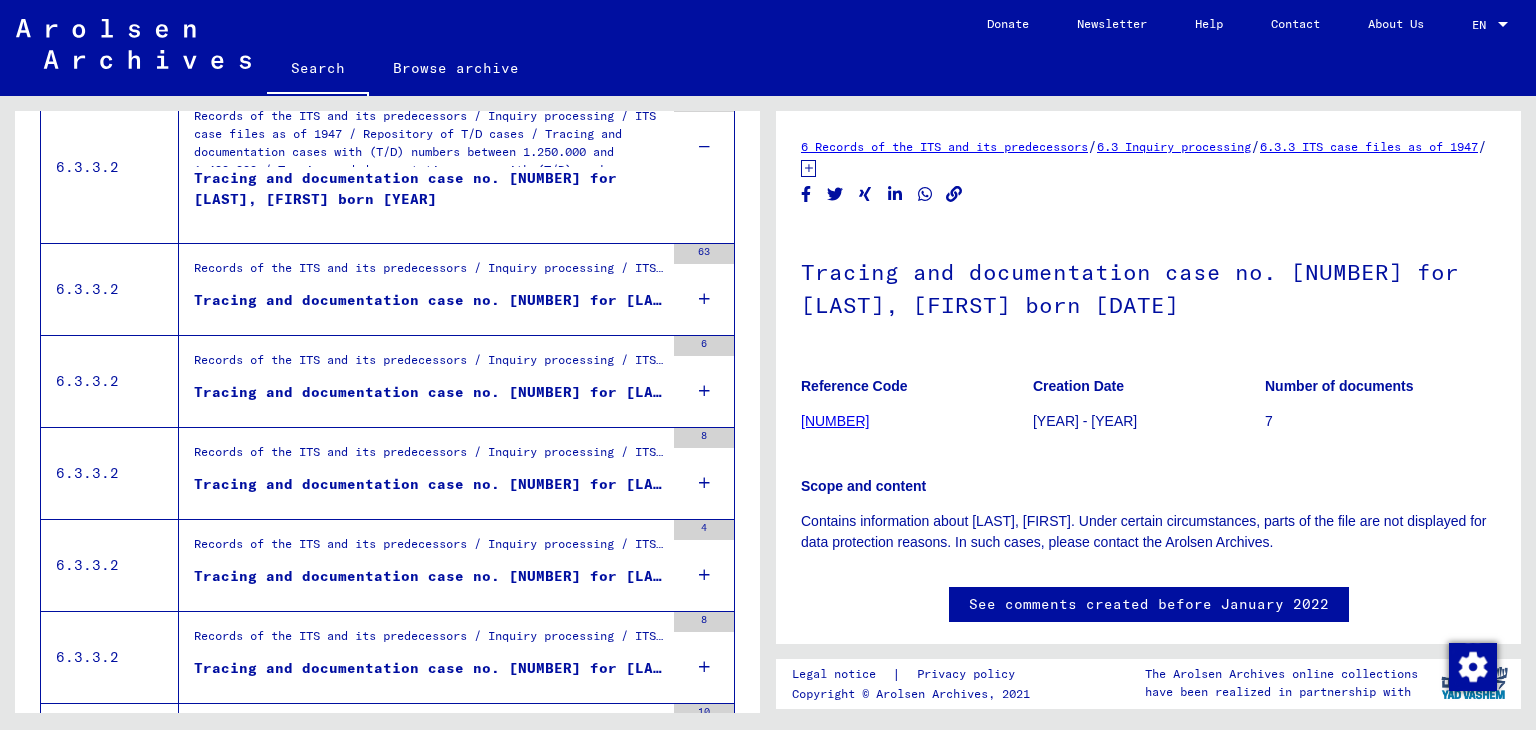 click at bounding box center (704, 299) 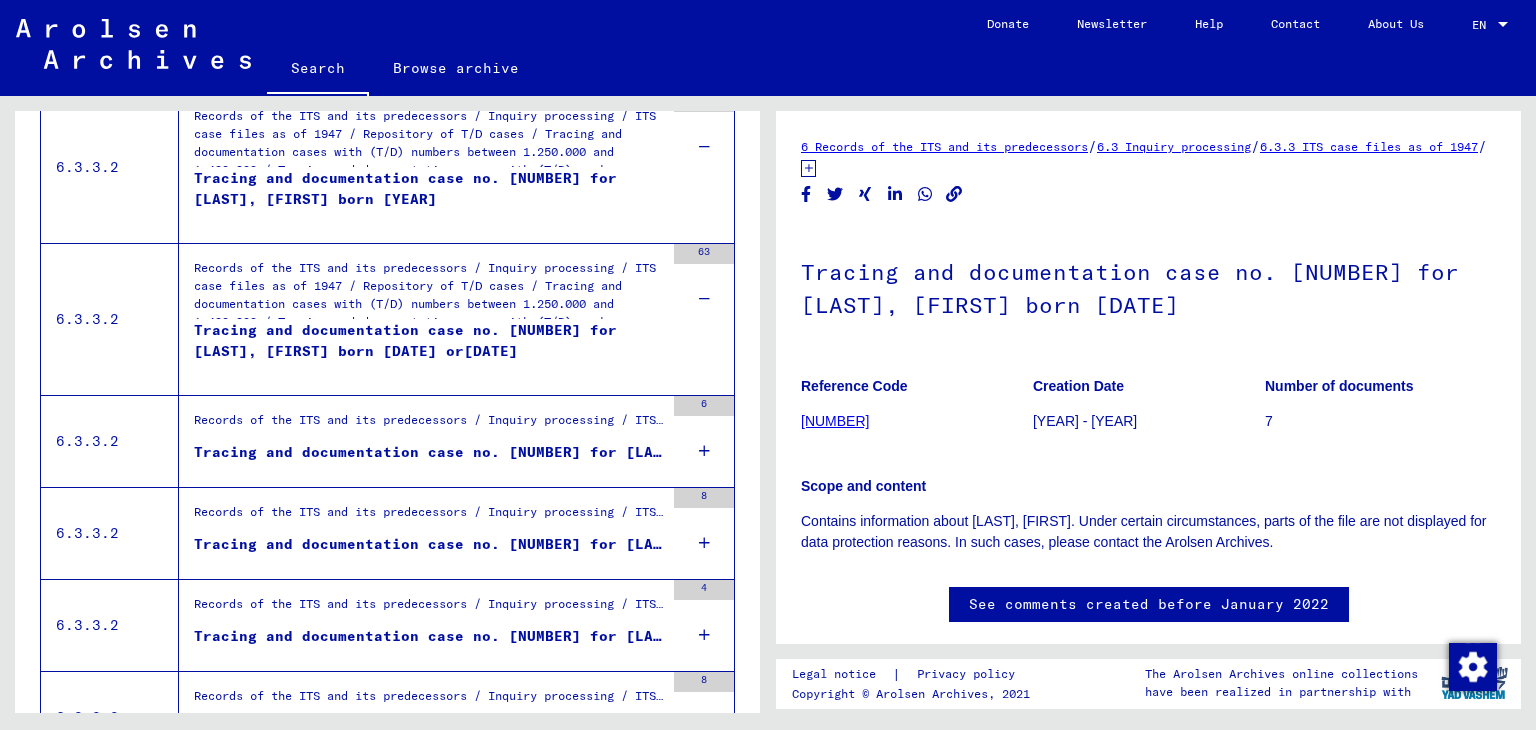 click at bounding box center [704, 451] 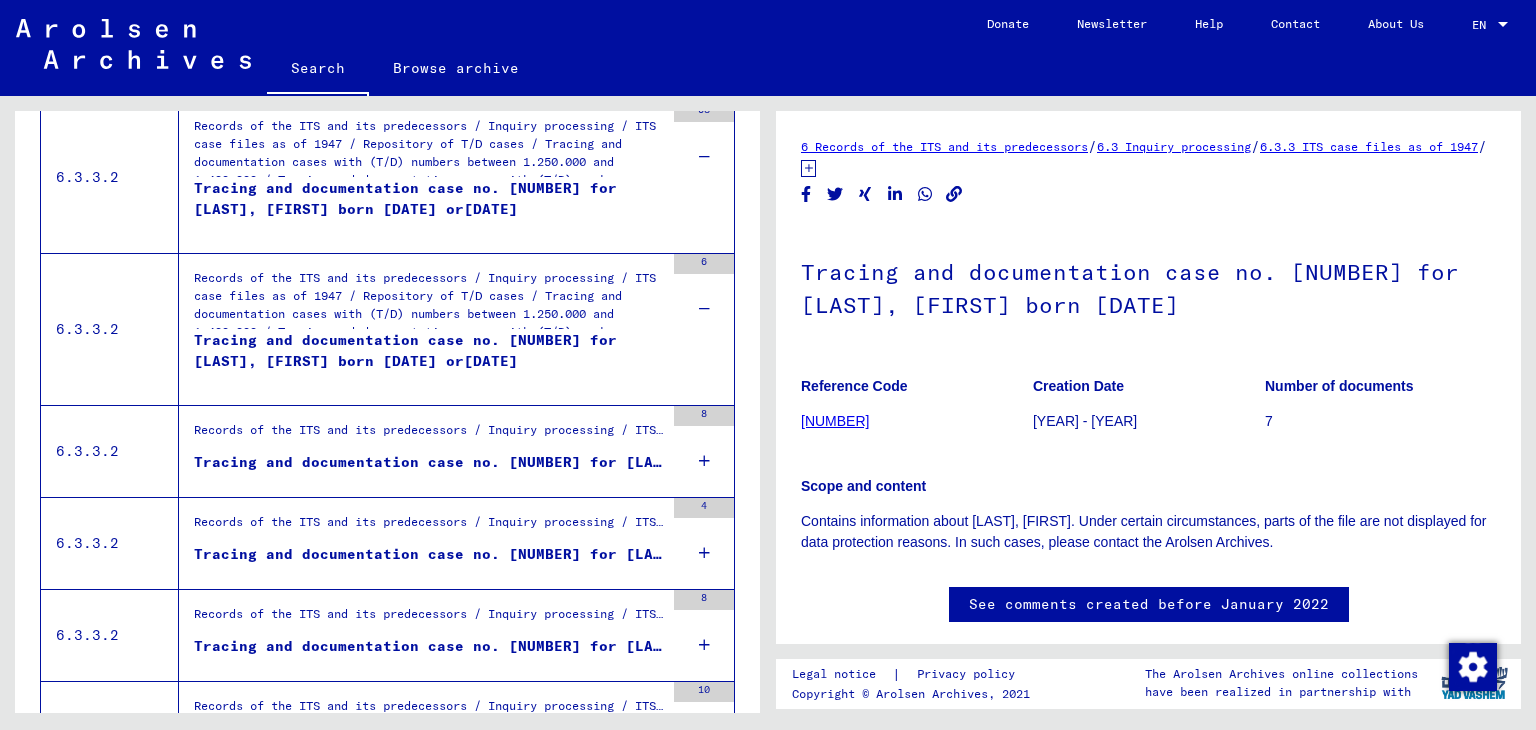 scroll, scrollTop: 1579, scrollLeft: 0, axis: vertical 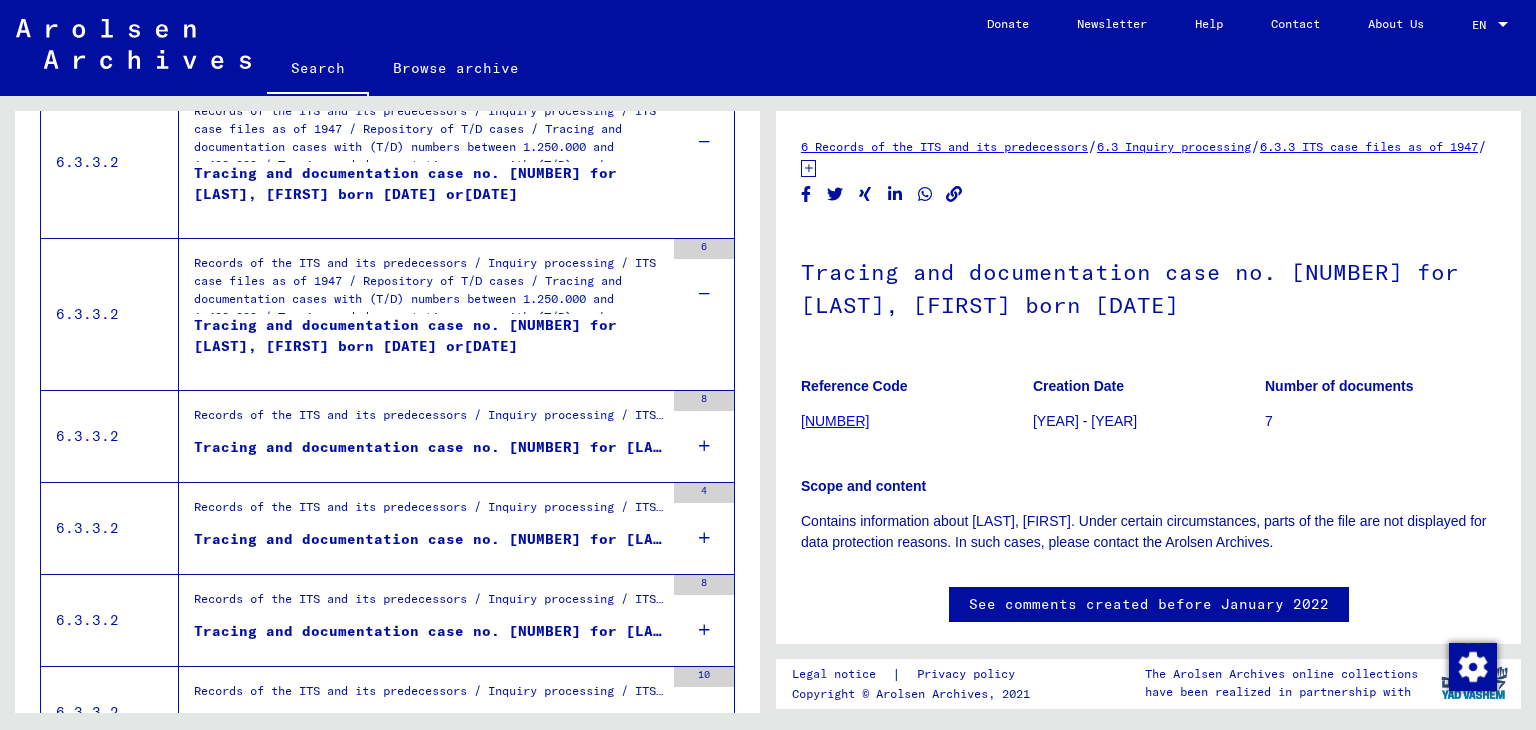click at bounding box center [704, 446] 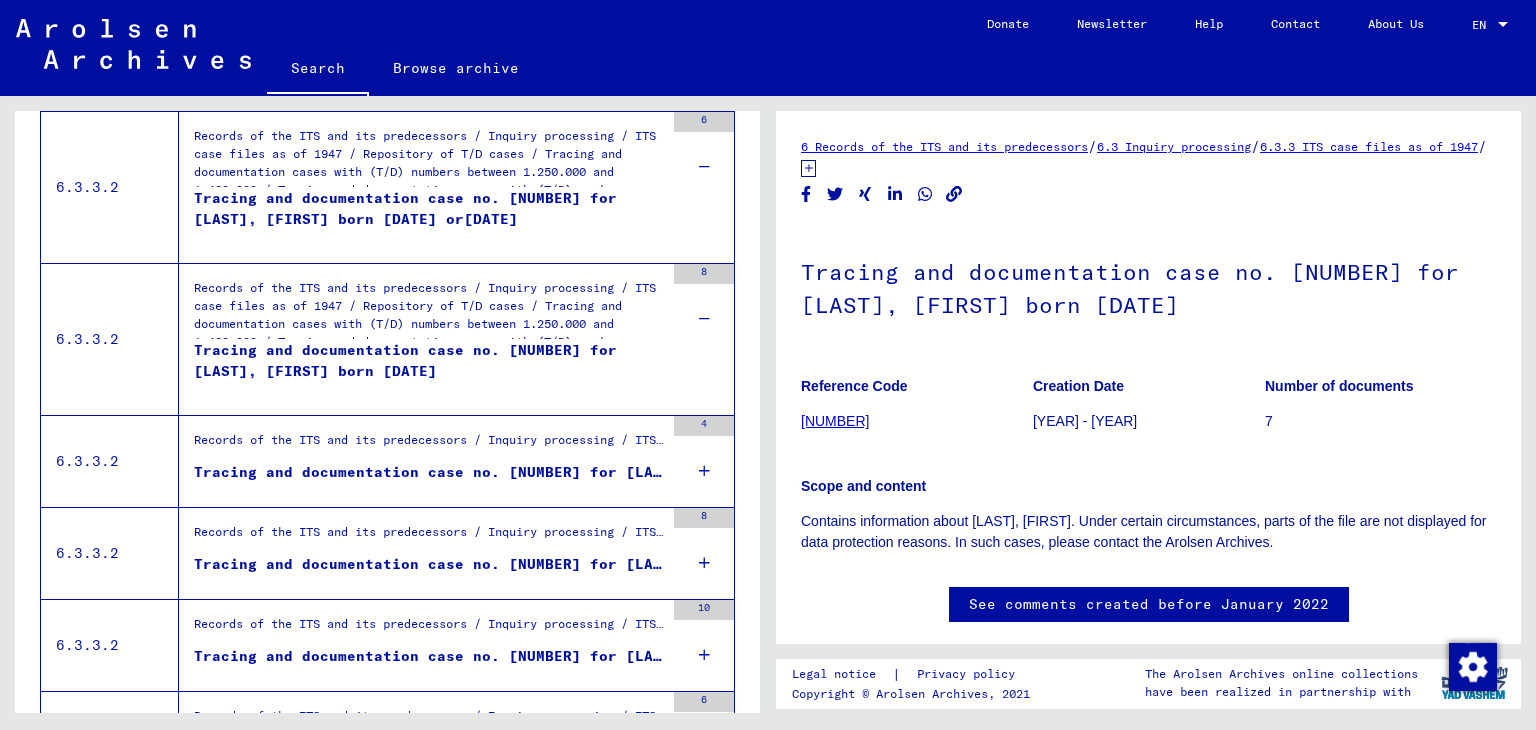 scroll, scrollTop: 1707, scrollLeft: 0, axis: vertical 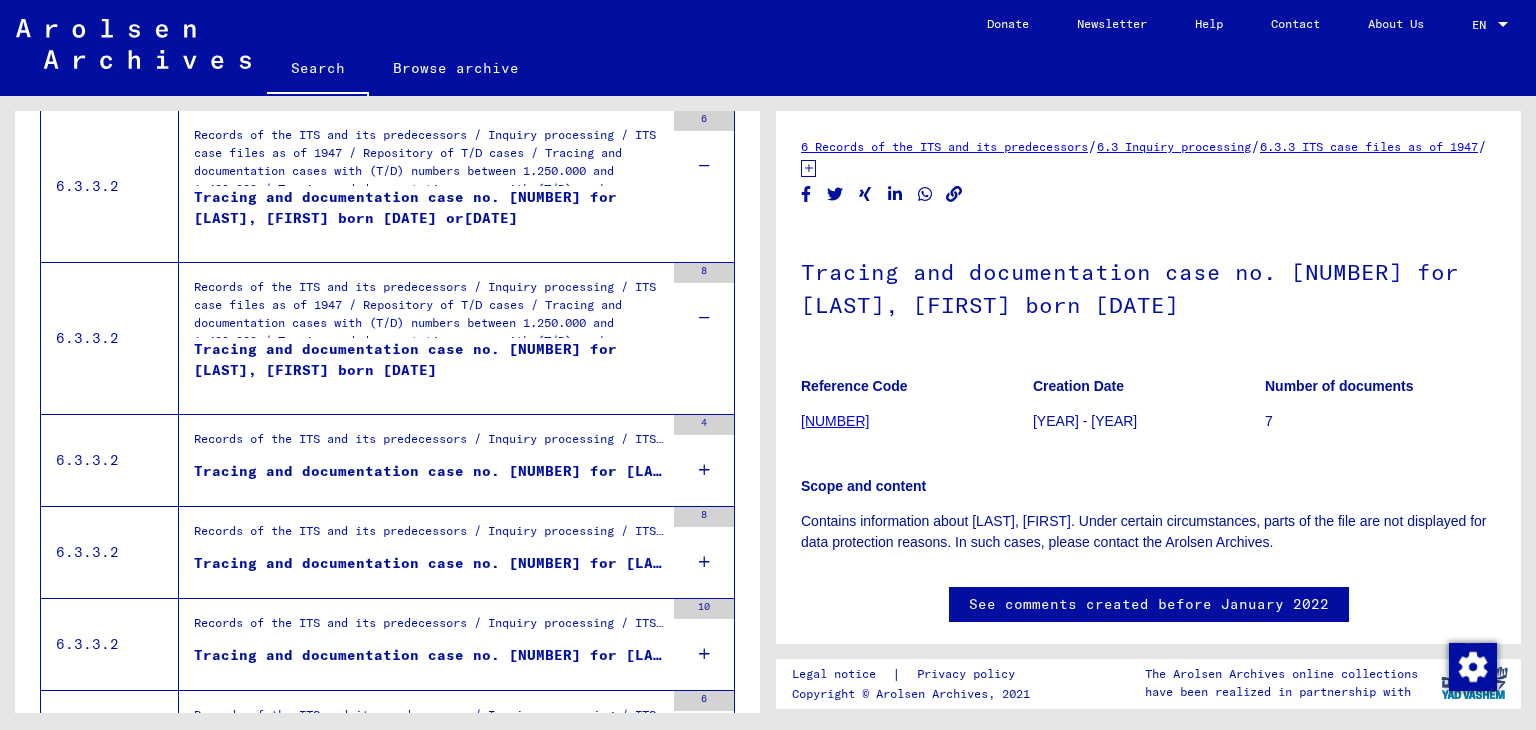 click at bounding box center [704, 470] 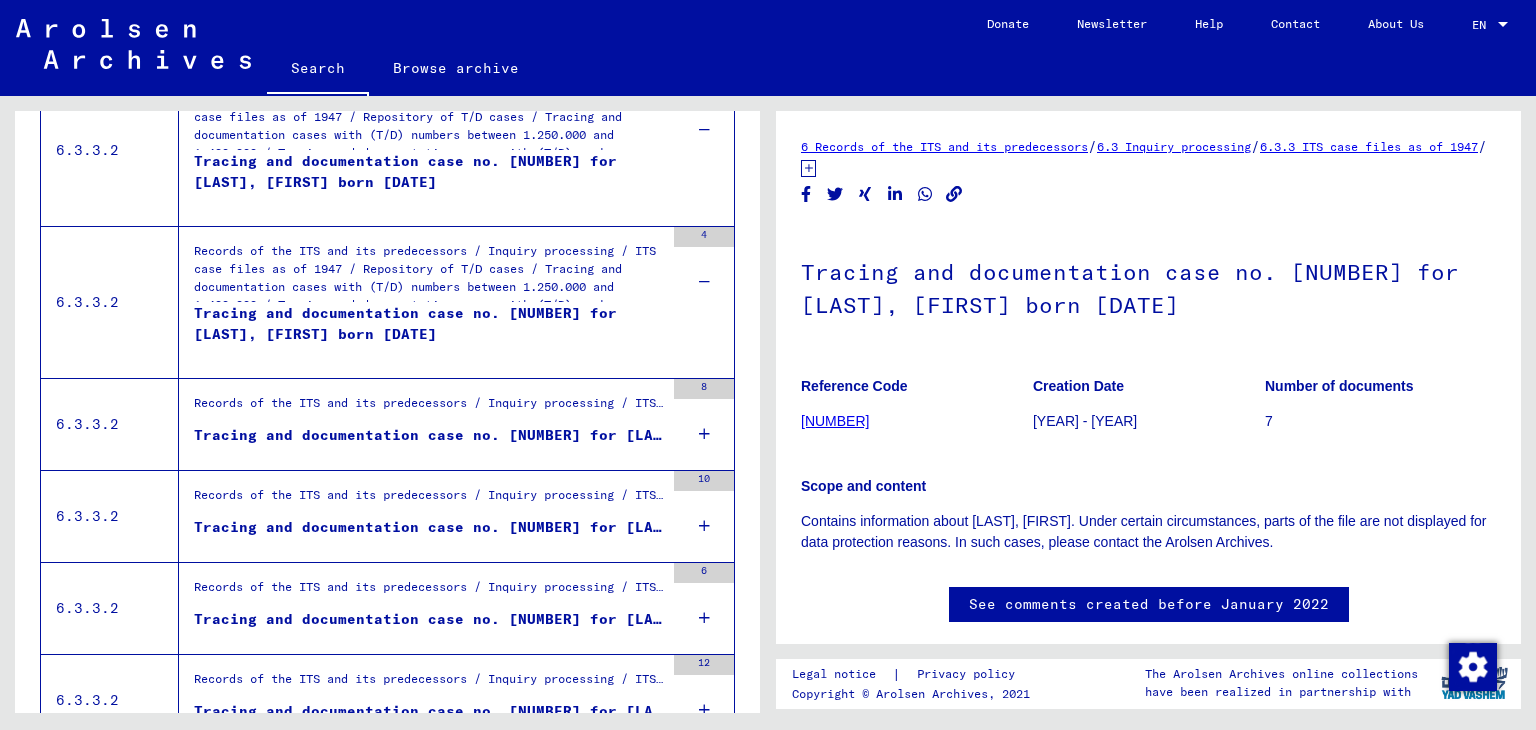 scroll, scrollTop: 1897, scrollLeft: 0, axis: vertical 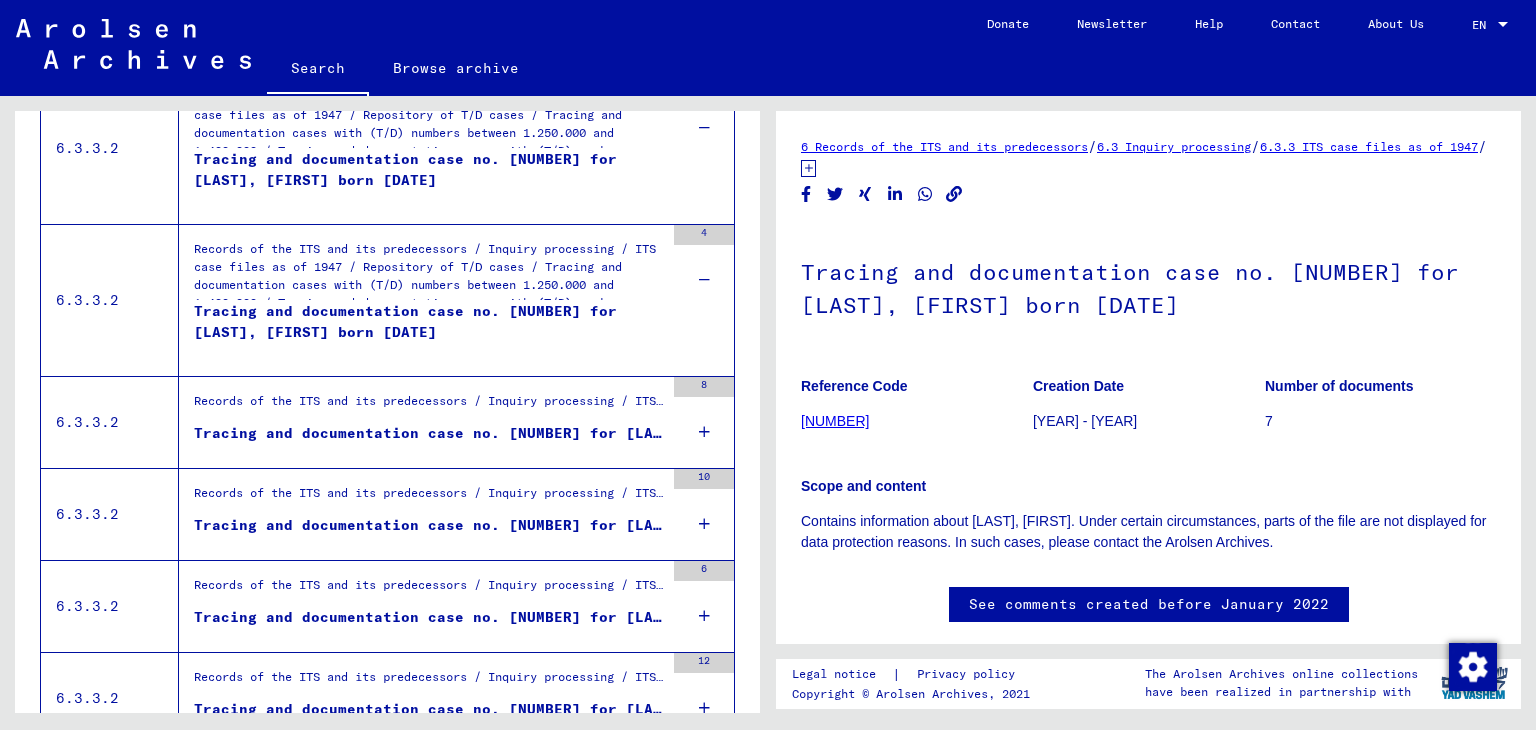 click at bounding box center (704, 432) 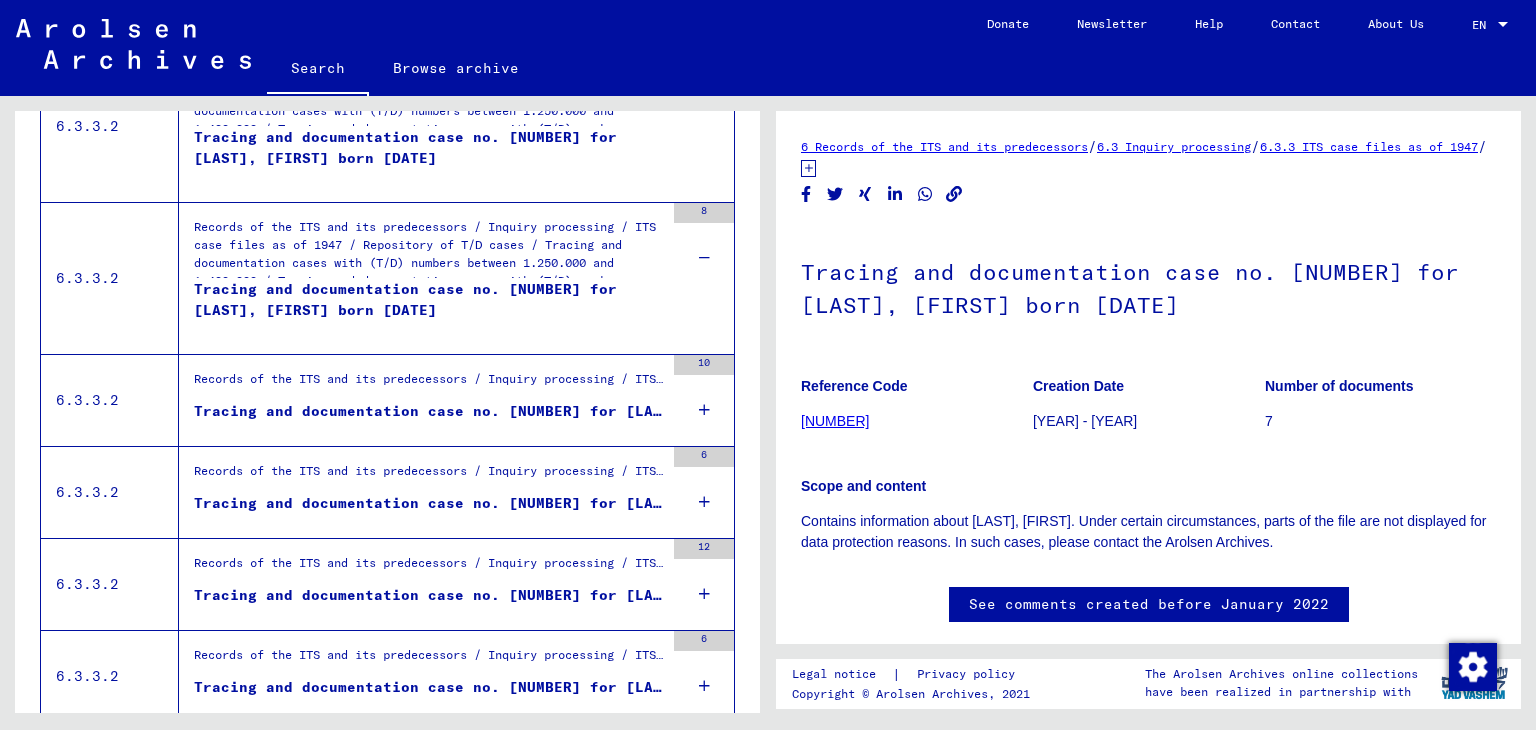 scroll, scrollTop: 2076, scrollLeft: 0, axis: vertical 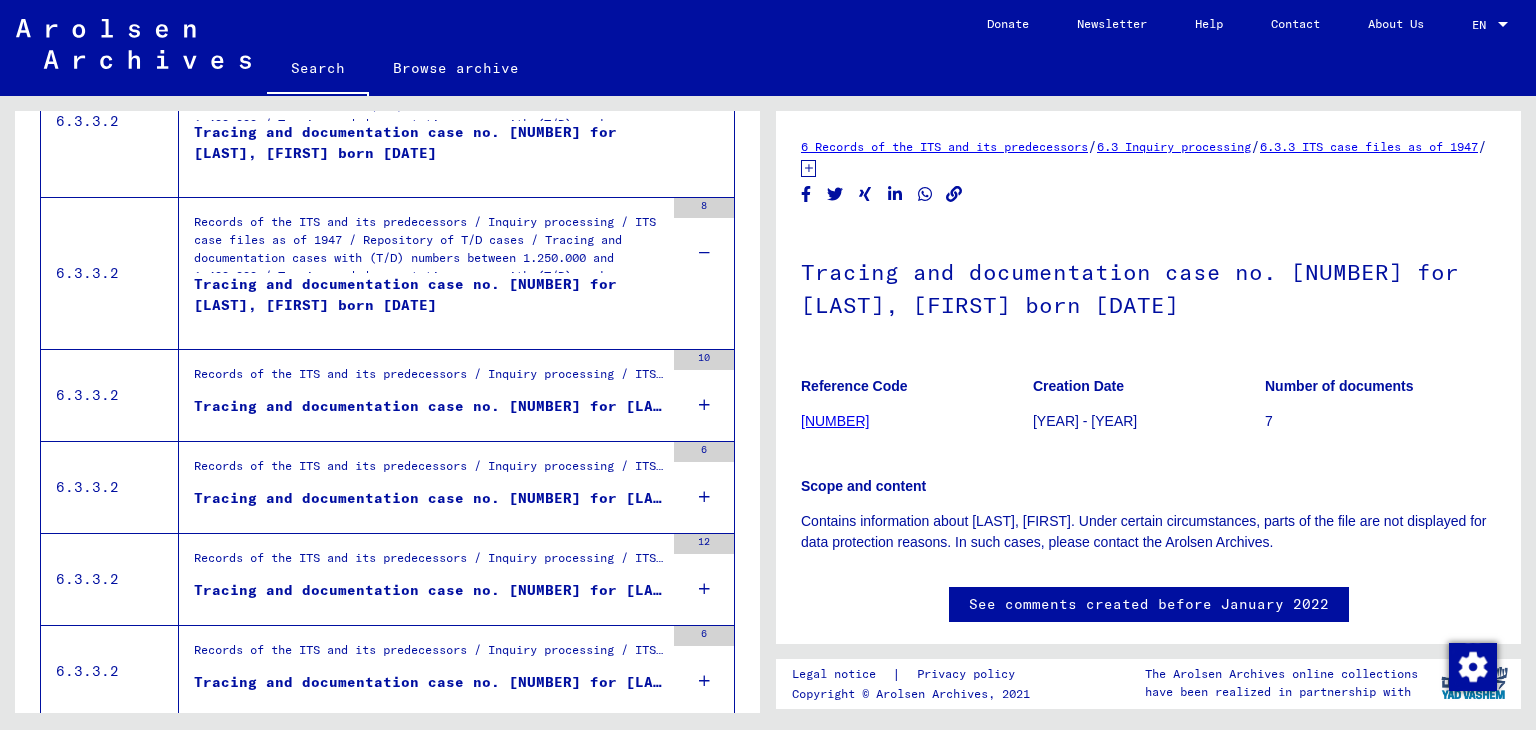 click at bounding box center [704, 405] 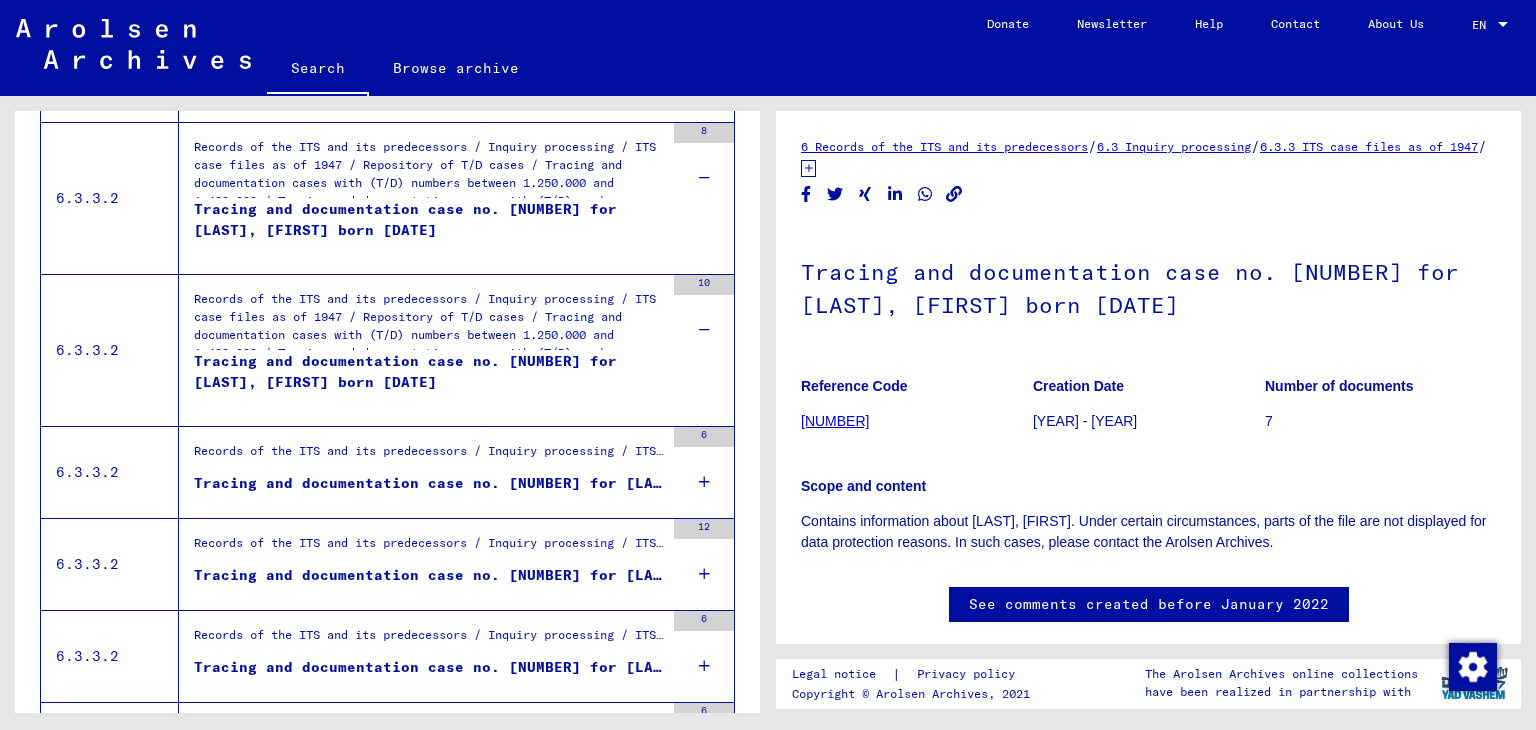 scroll, scrollTop: 2156, scrollLeft: 0, axis: vertical 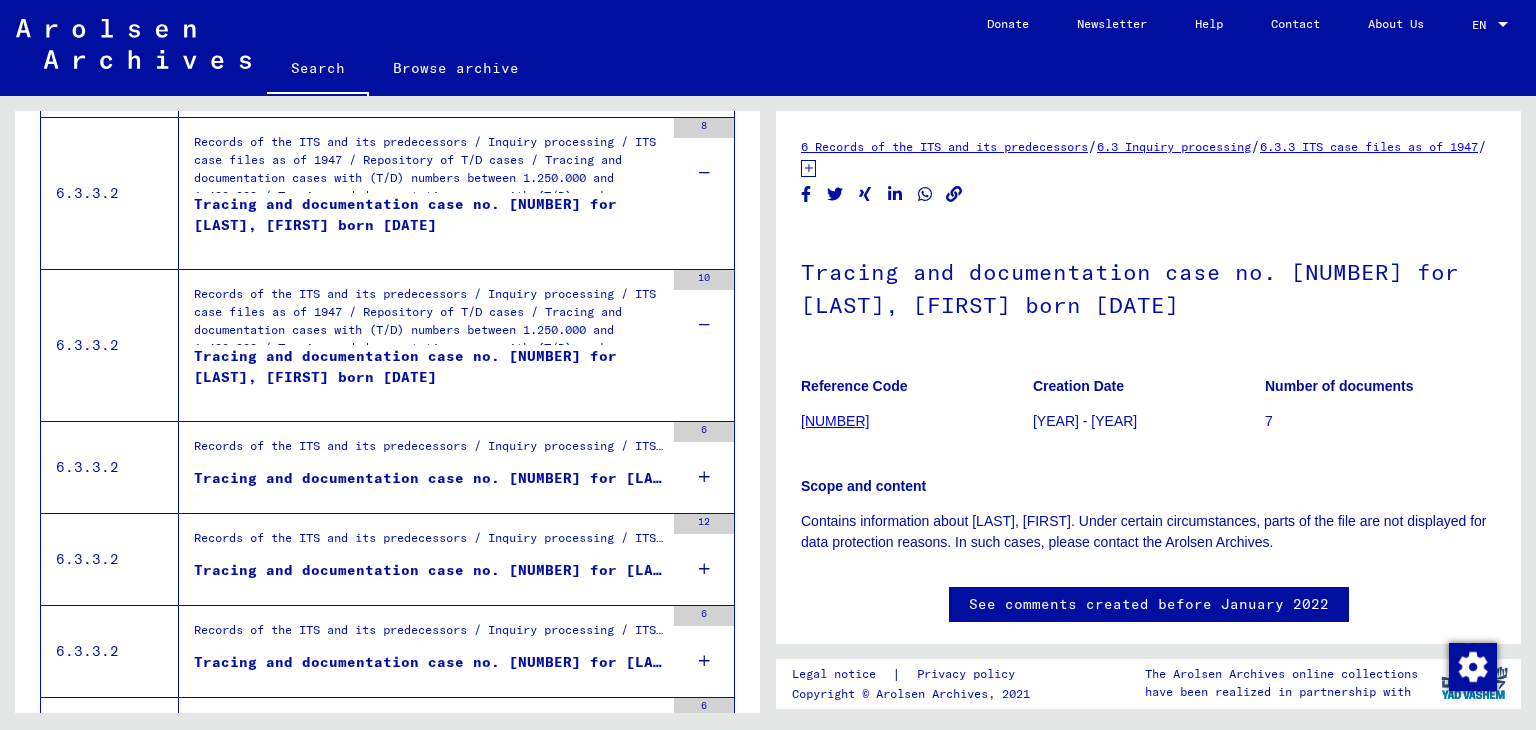 click at bounding box center (704, 477) 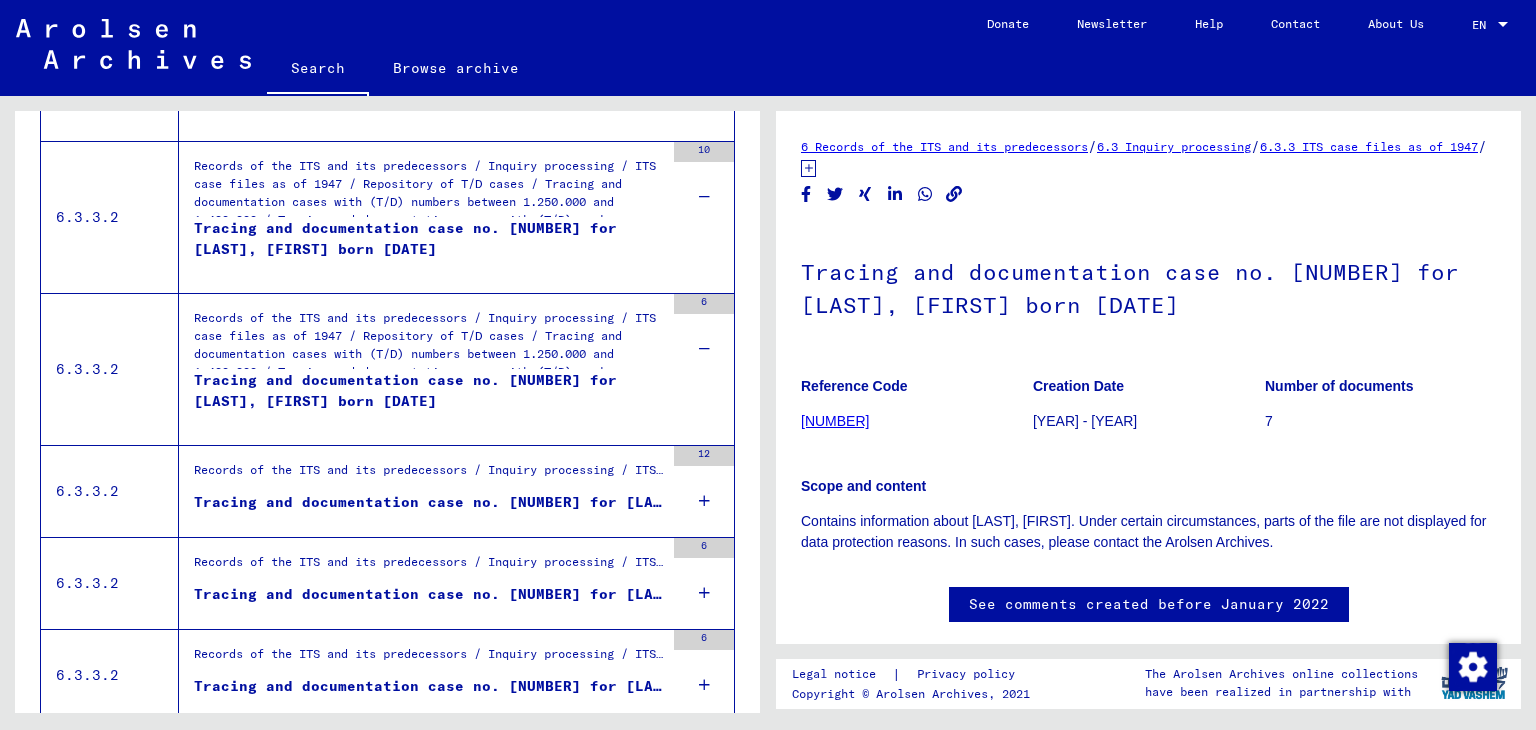 scroll, scrollTop: 2285, scrollLeft: 0, axis: vertical 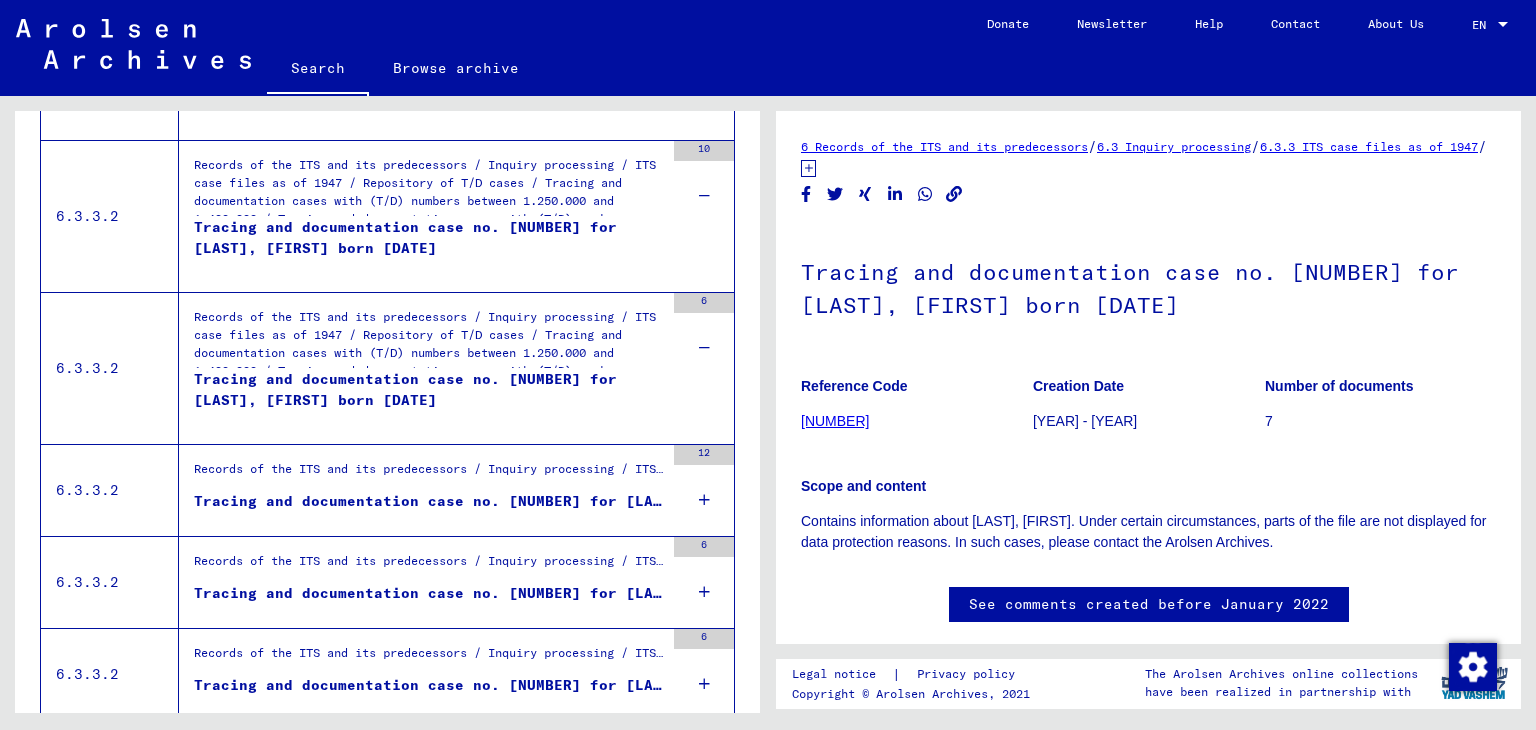 click at bounding box center (704, 500) 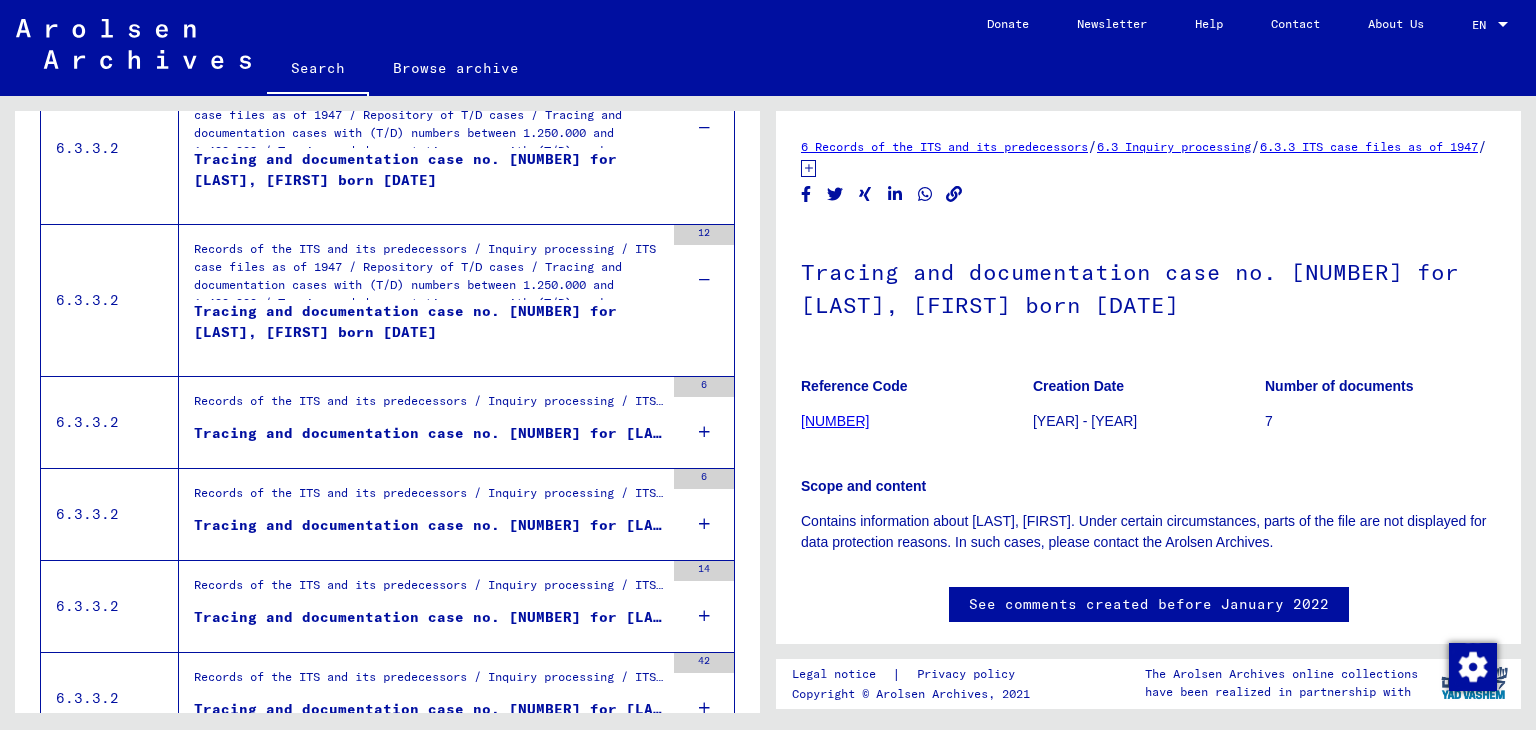scroll, scrollTop: 2509, scrollLeft: 0, axis: vertical 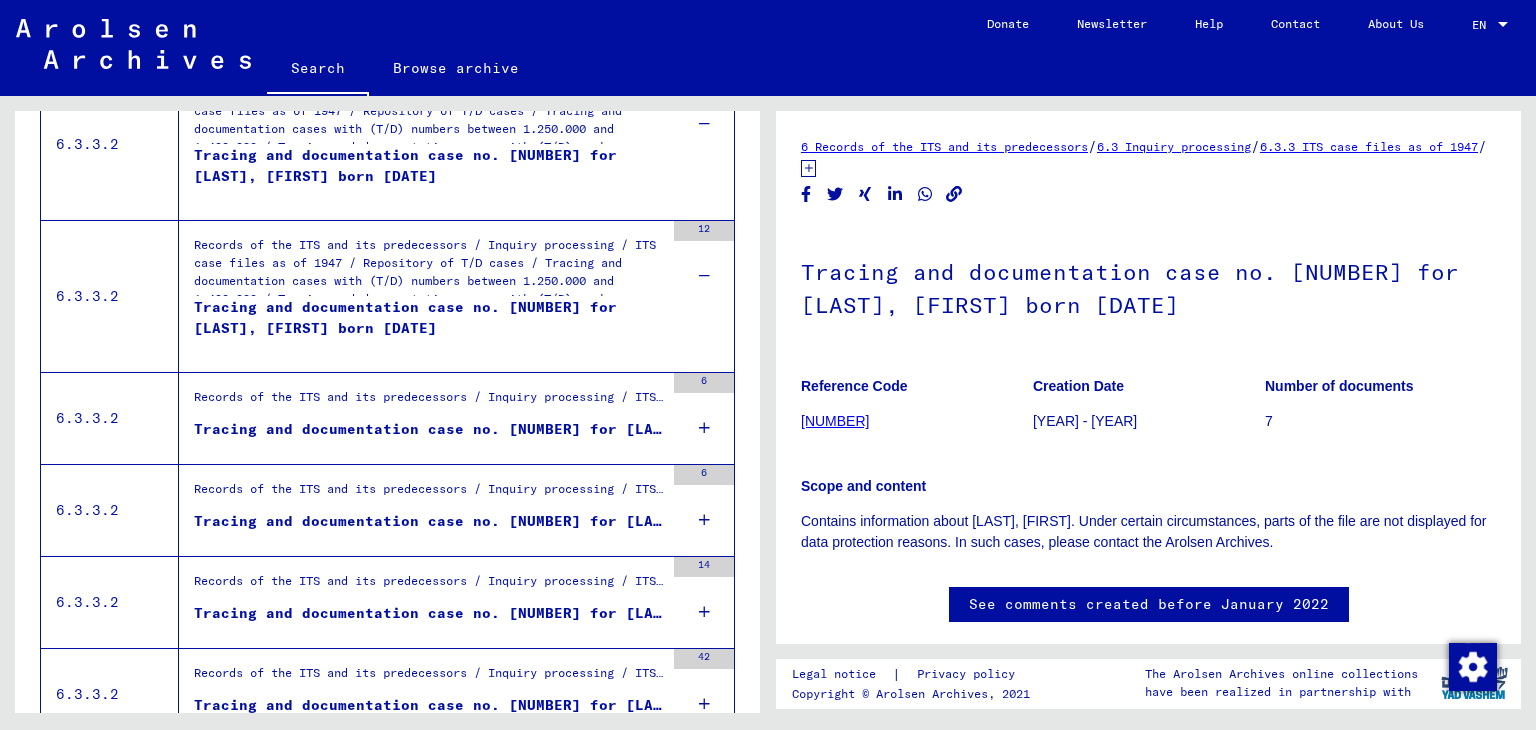 click at bounding box center [704, 428] 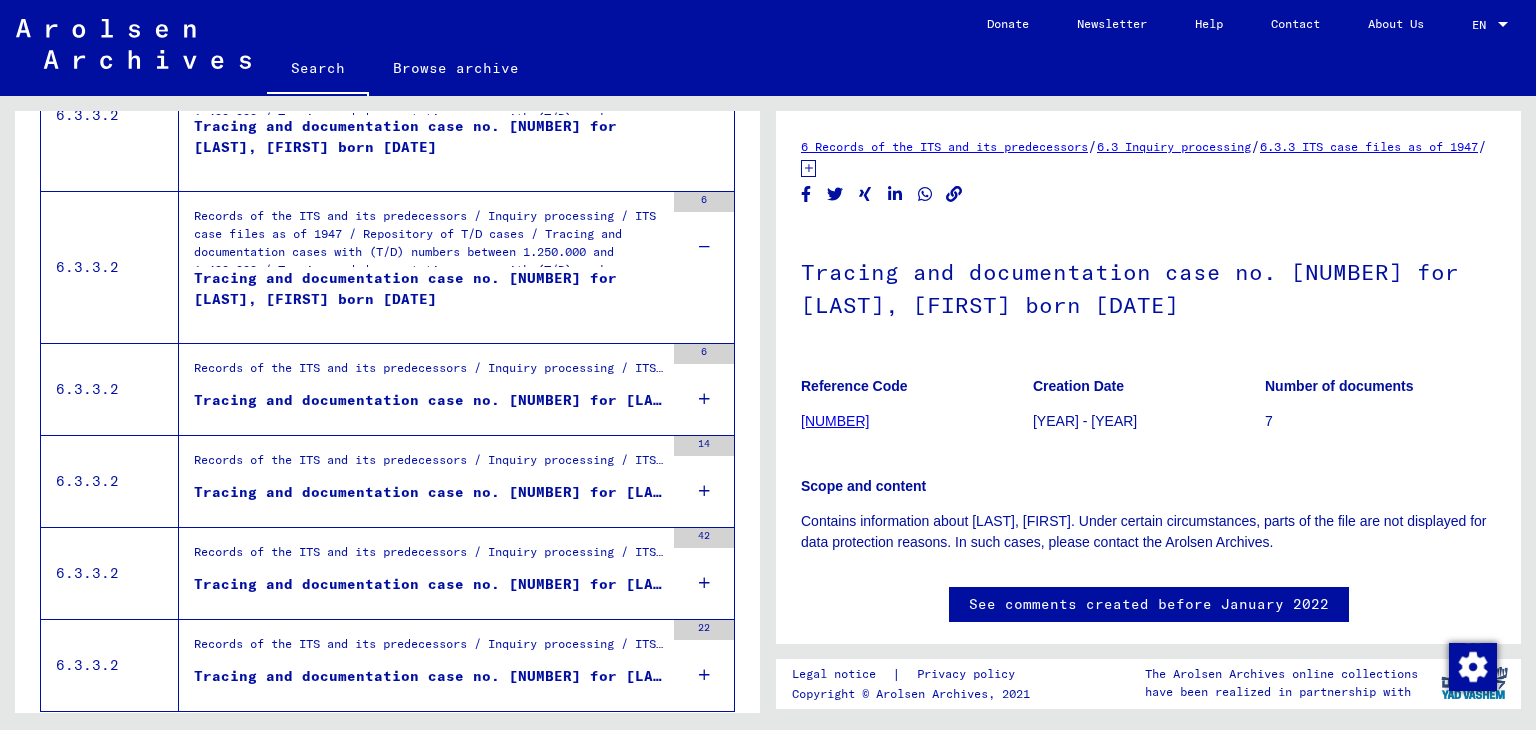scroll, scrollTop: 2693, scrollLeft: 0, axis: vertical 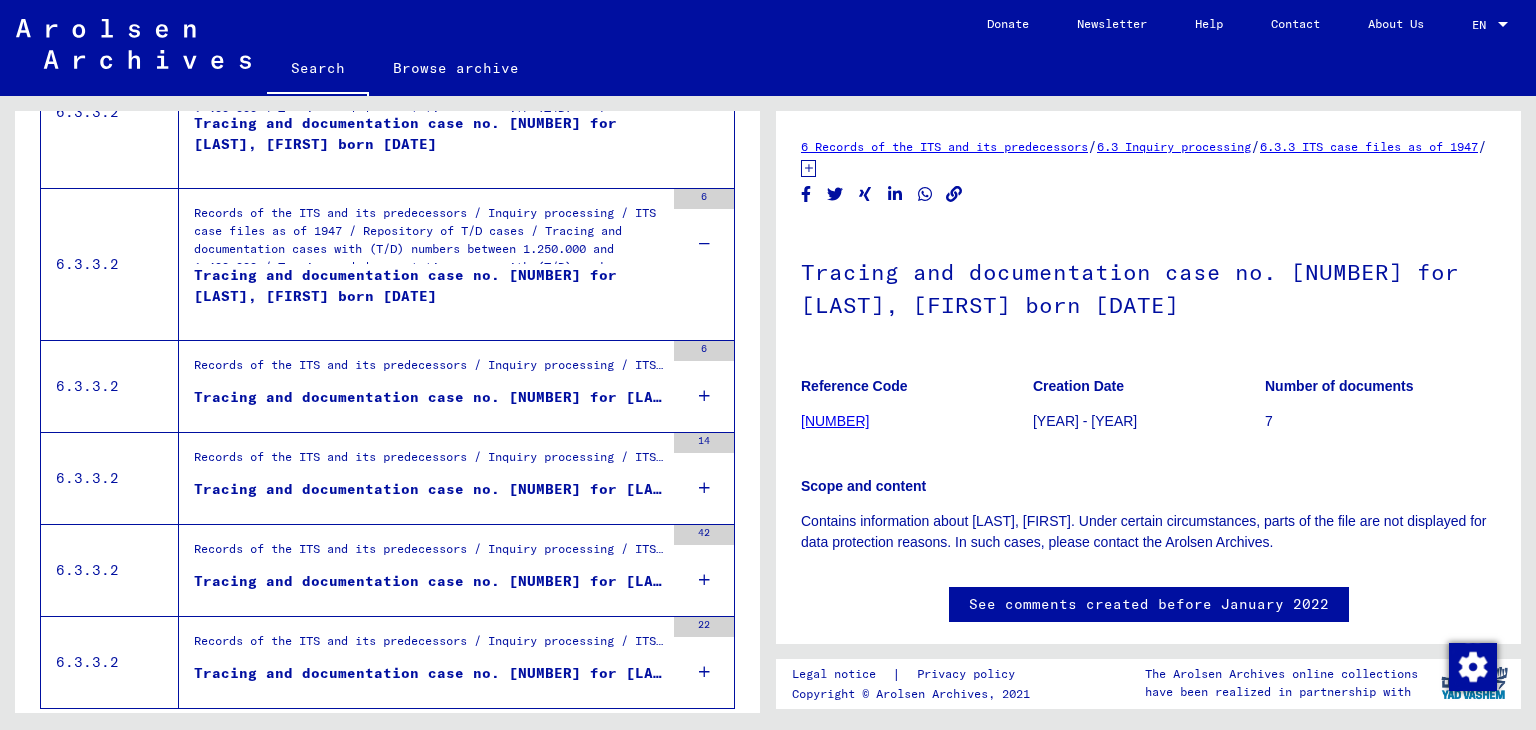 click at bounding box center (704, 396) 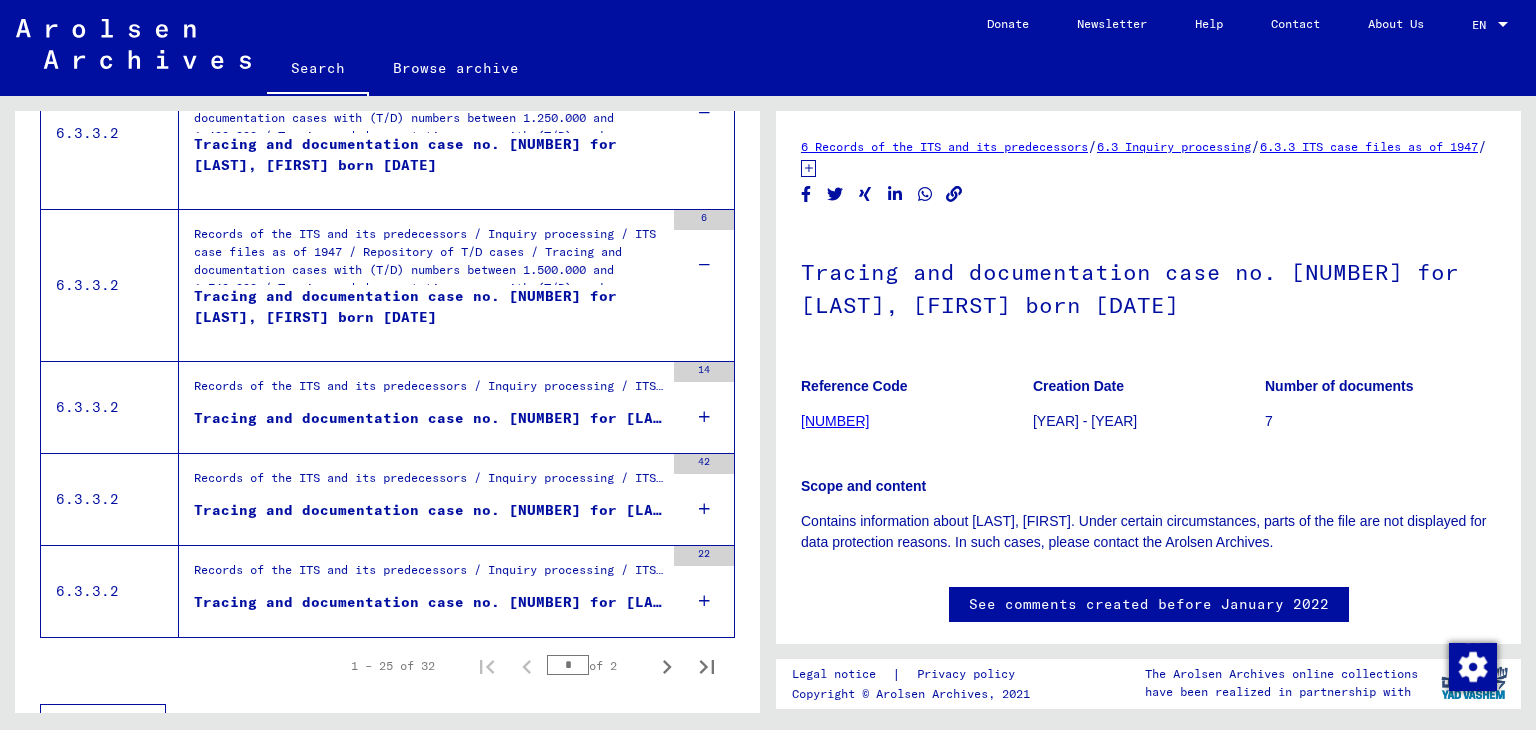 scroll, scrollTop: 2855, scrollLeft: 0, axis: vertical 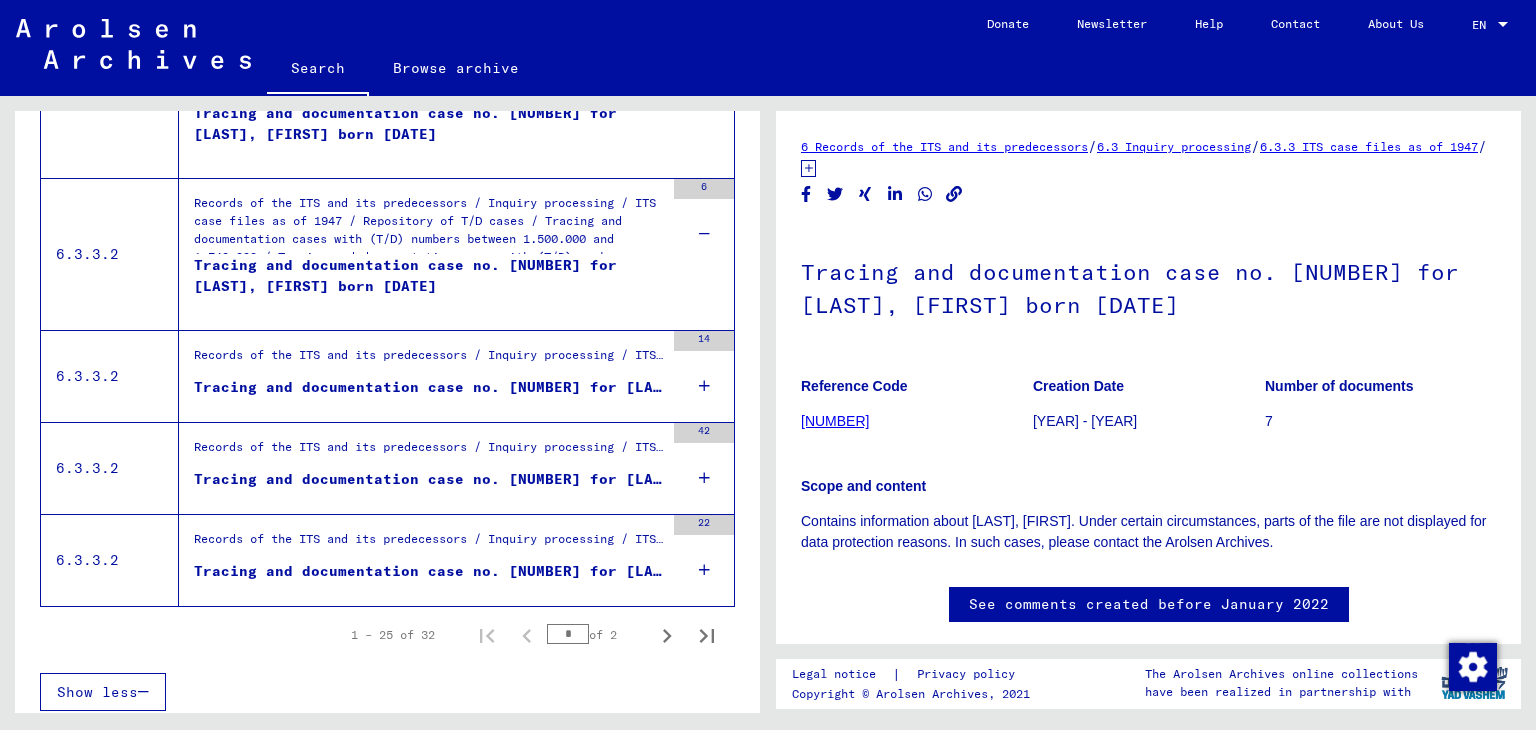 click at bounding box center (704, 386) 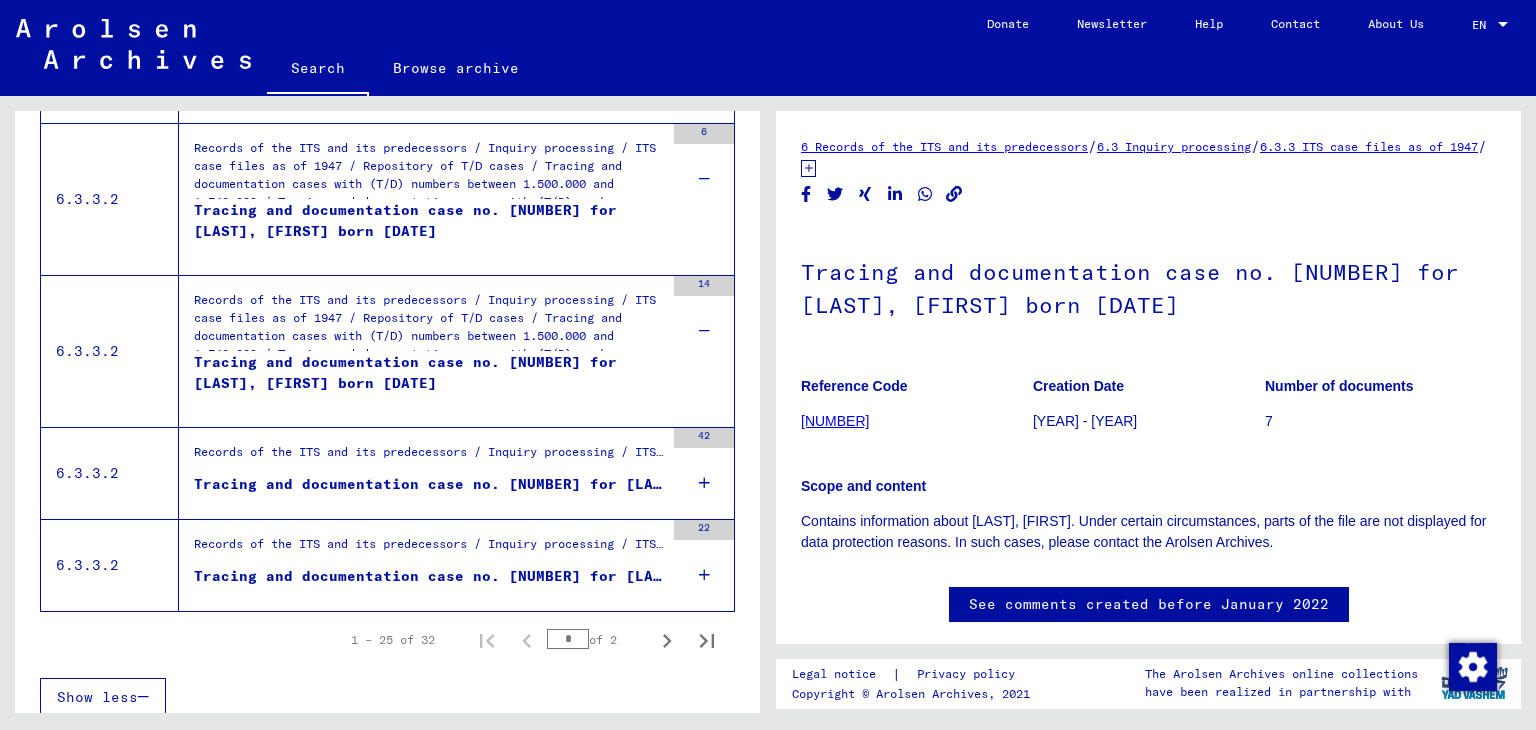 scroll, scrollTop: 2915, scrollLeft: 0, axis: vertical 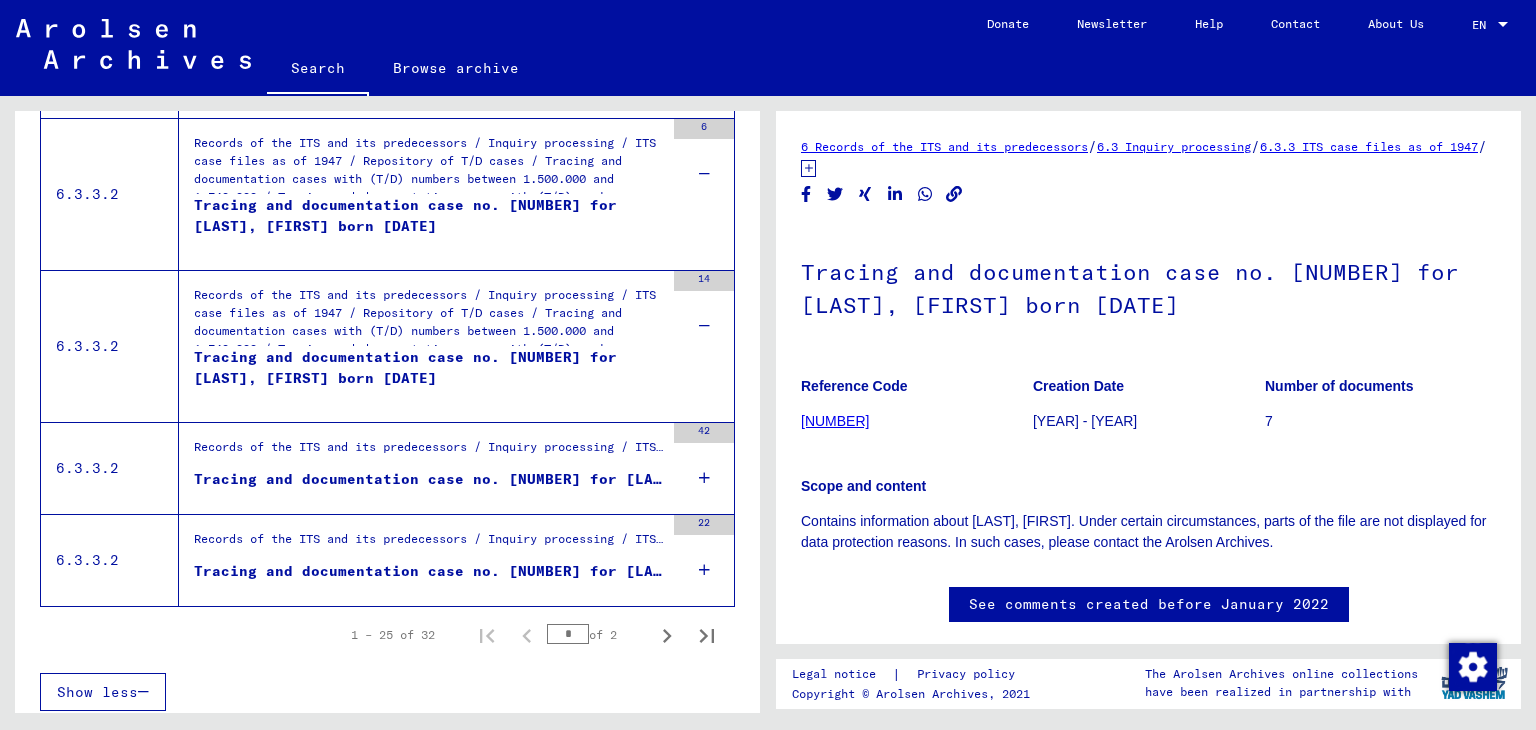click at bounding box center (704, 478) 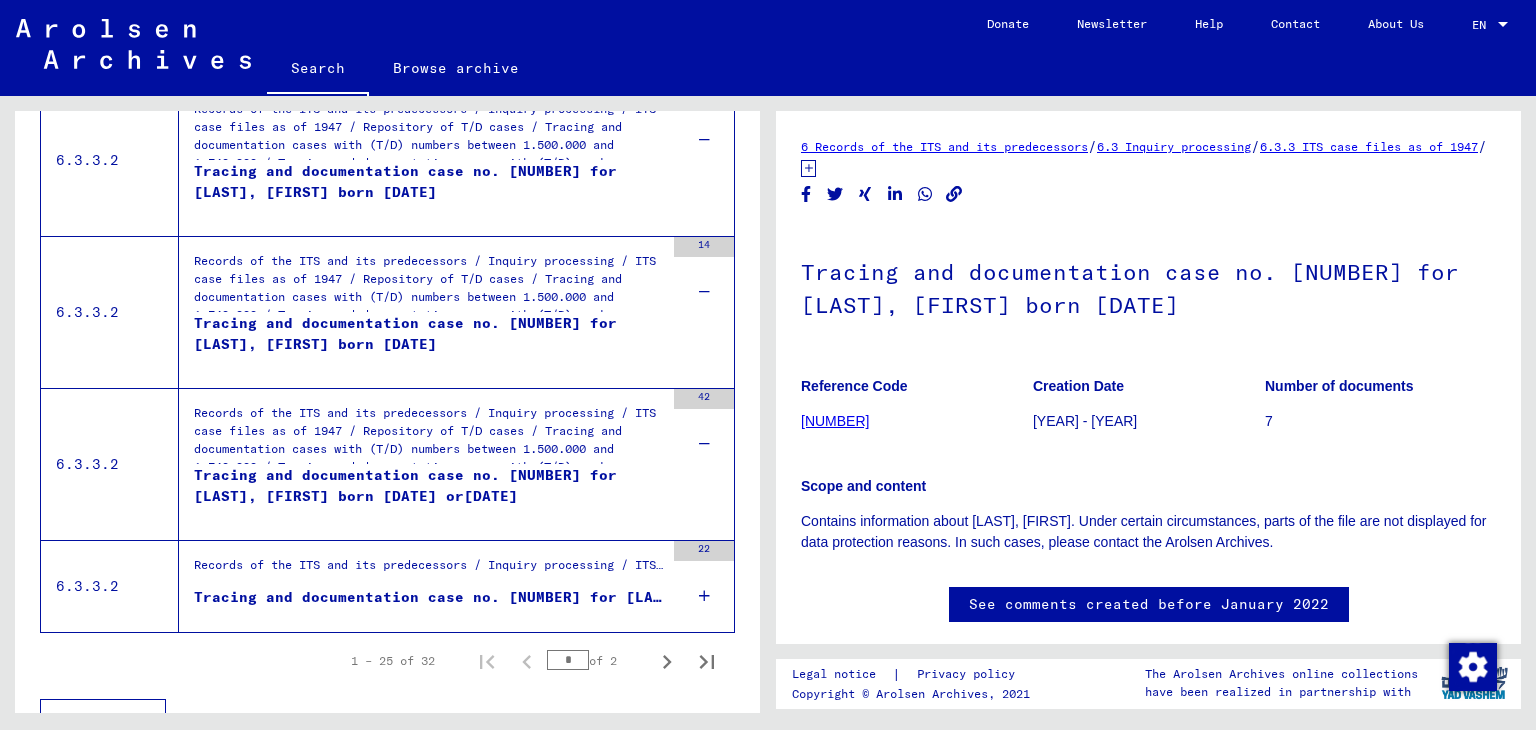 scroll, scrollTop: 2975, scrollLeft: 0, axis: vertical 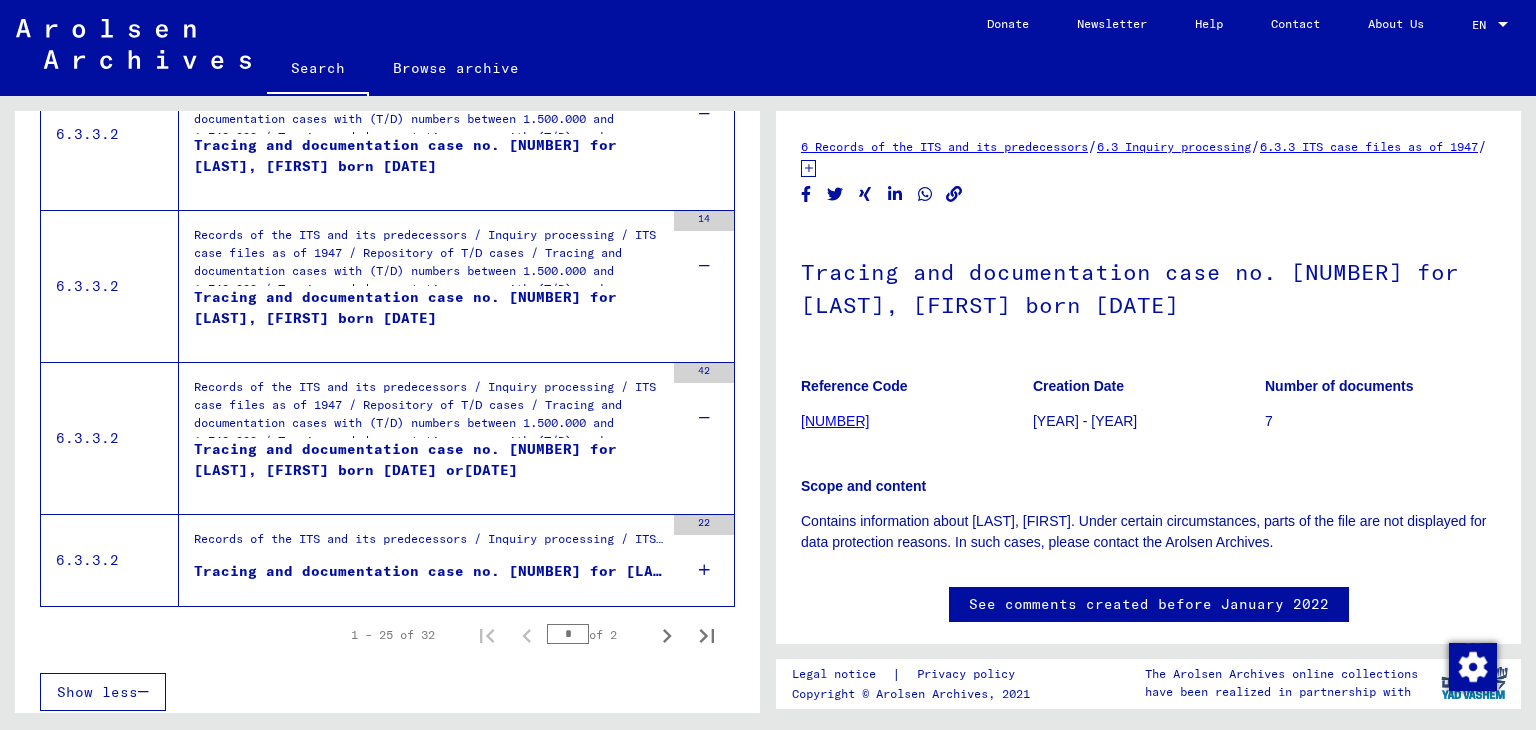 click at bounding box center (704, 570) 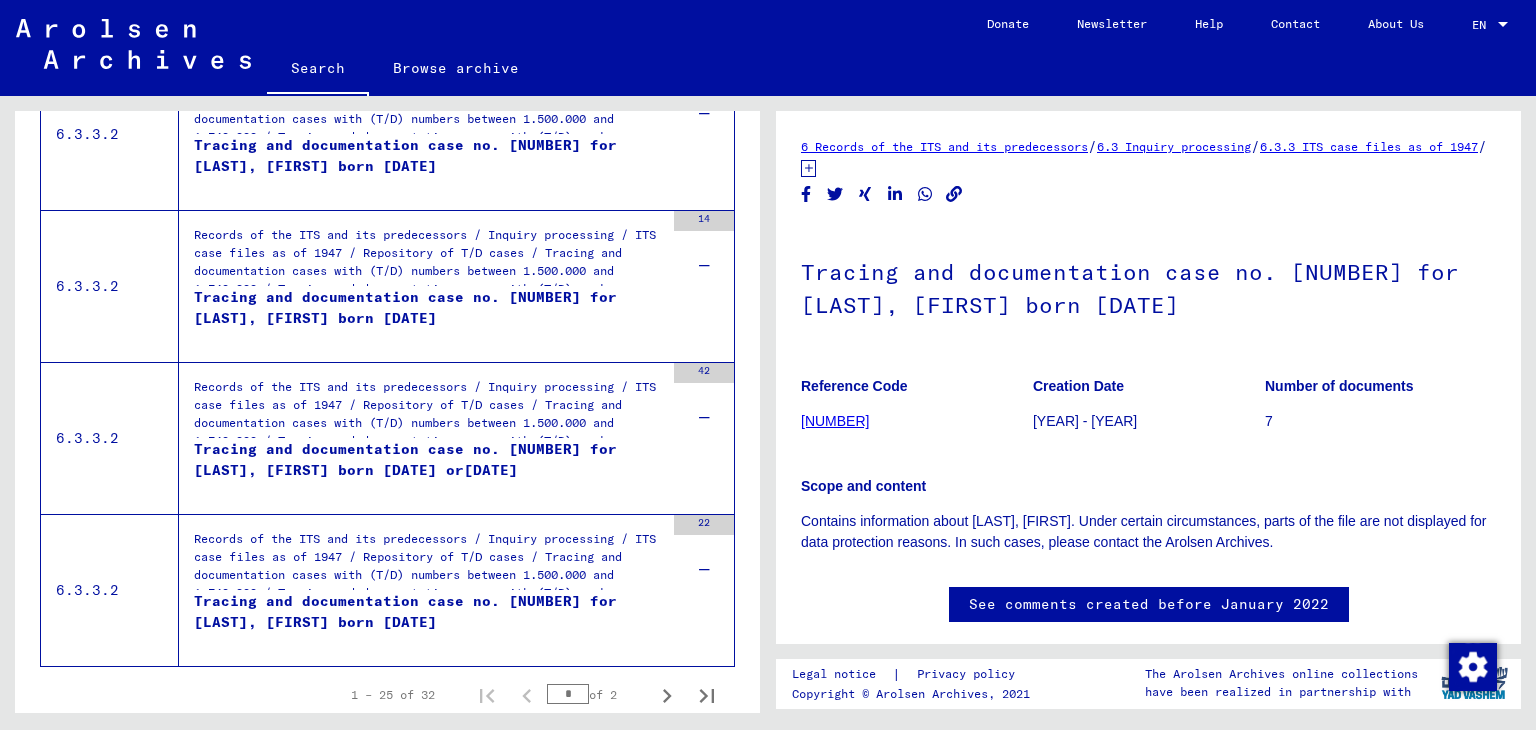 scroll, scrollTop: 3035, scrollLeft: 0, axis: vertical 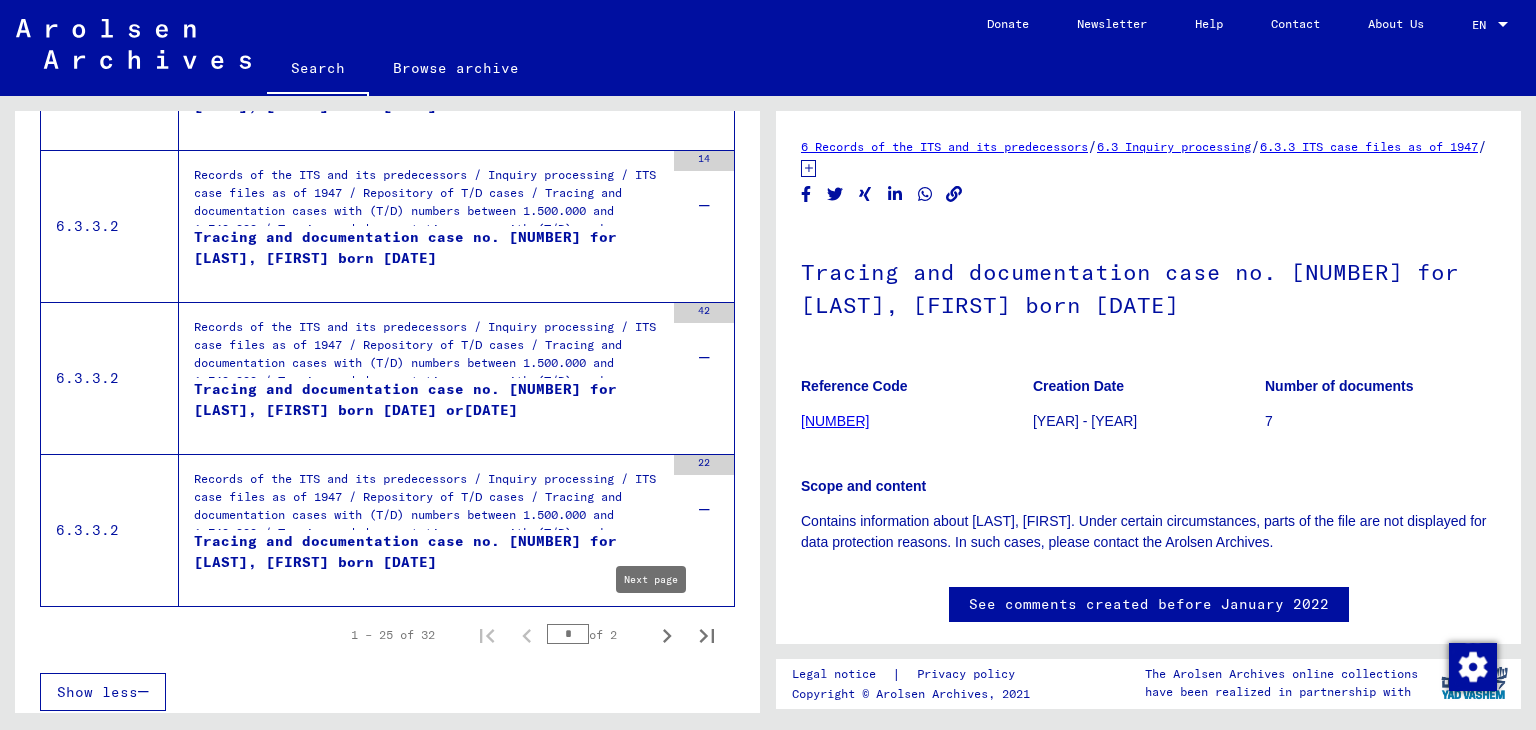 click 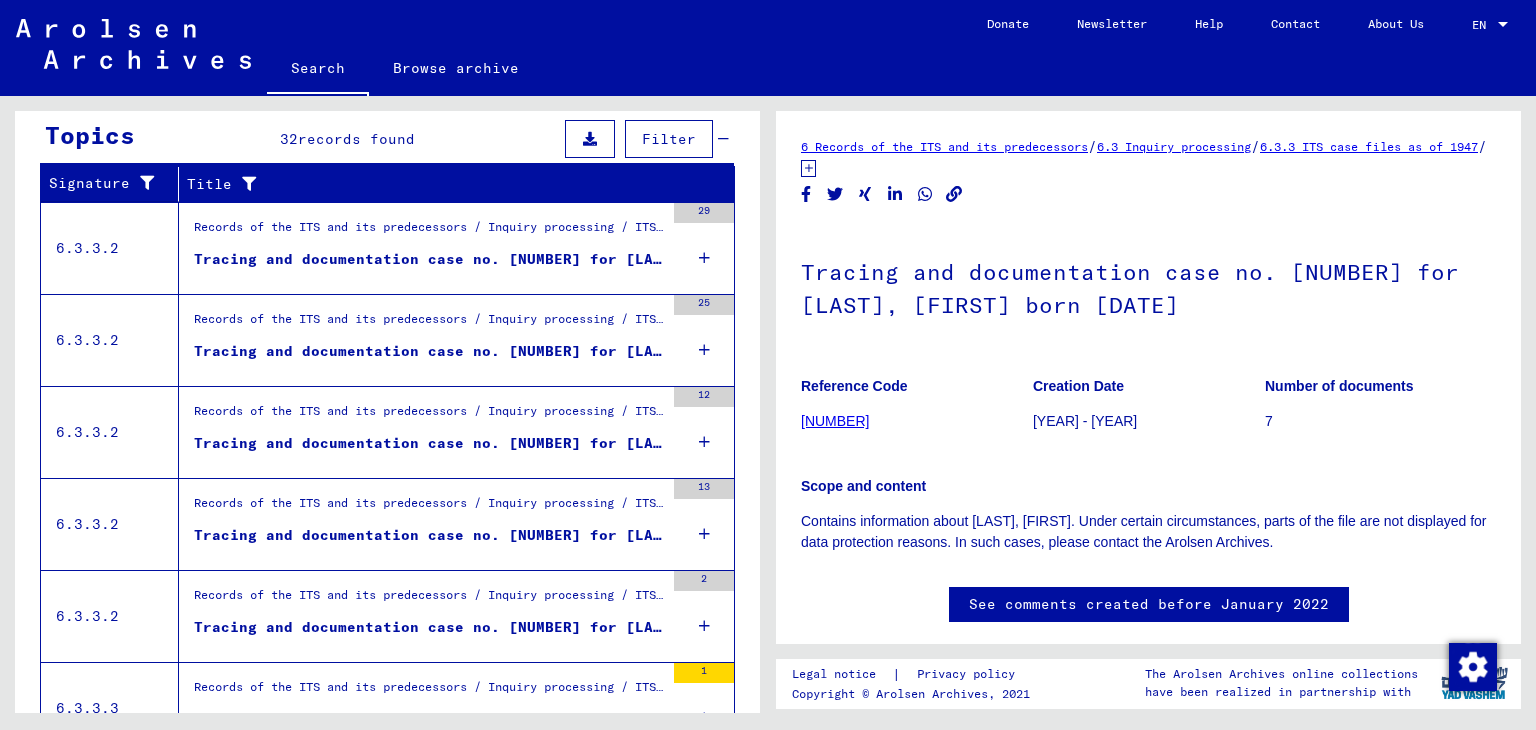 scroll, scrollTop: 306, scrollLeft: 0, axis: vertical 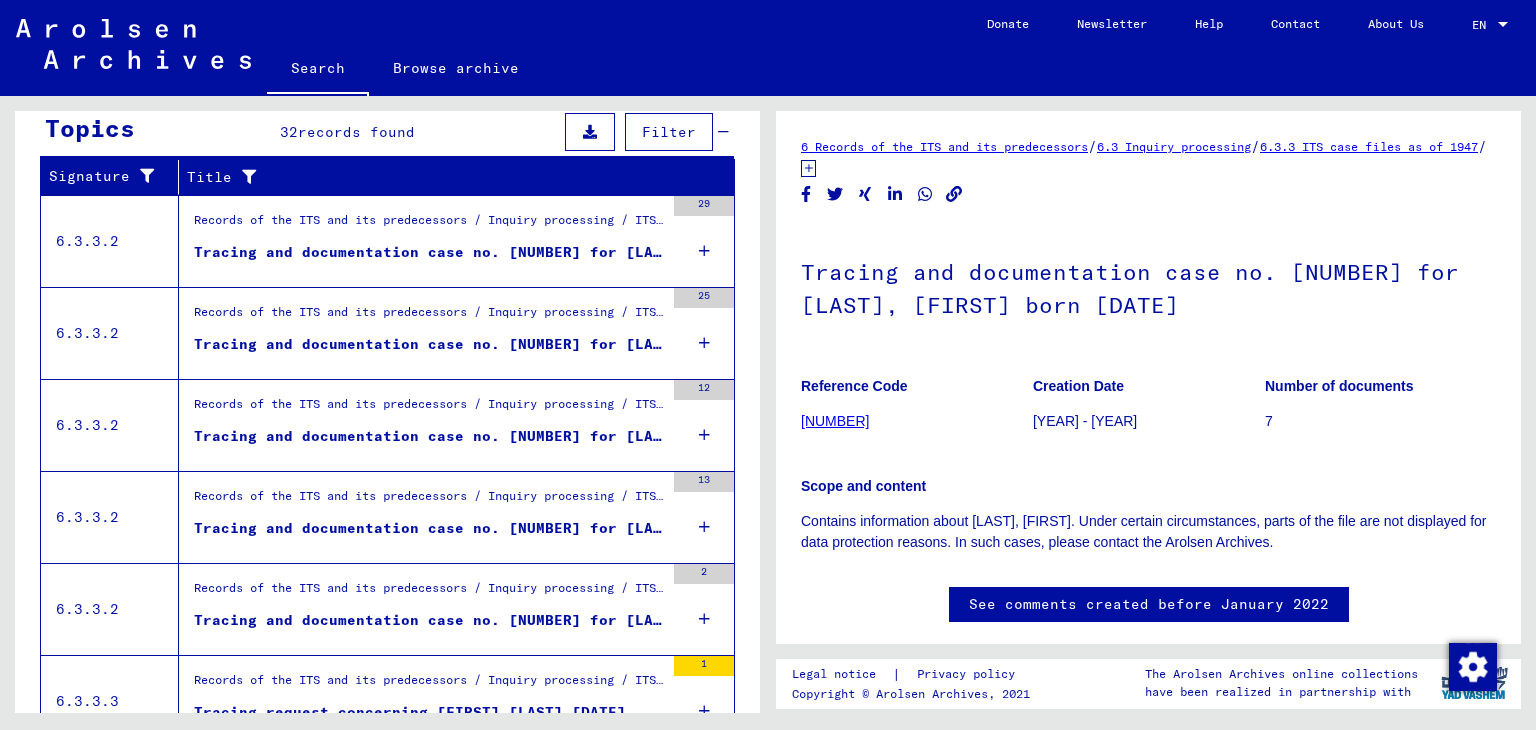click on "[NUMBER]" at bounding box center [666, 323] 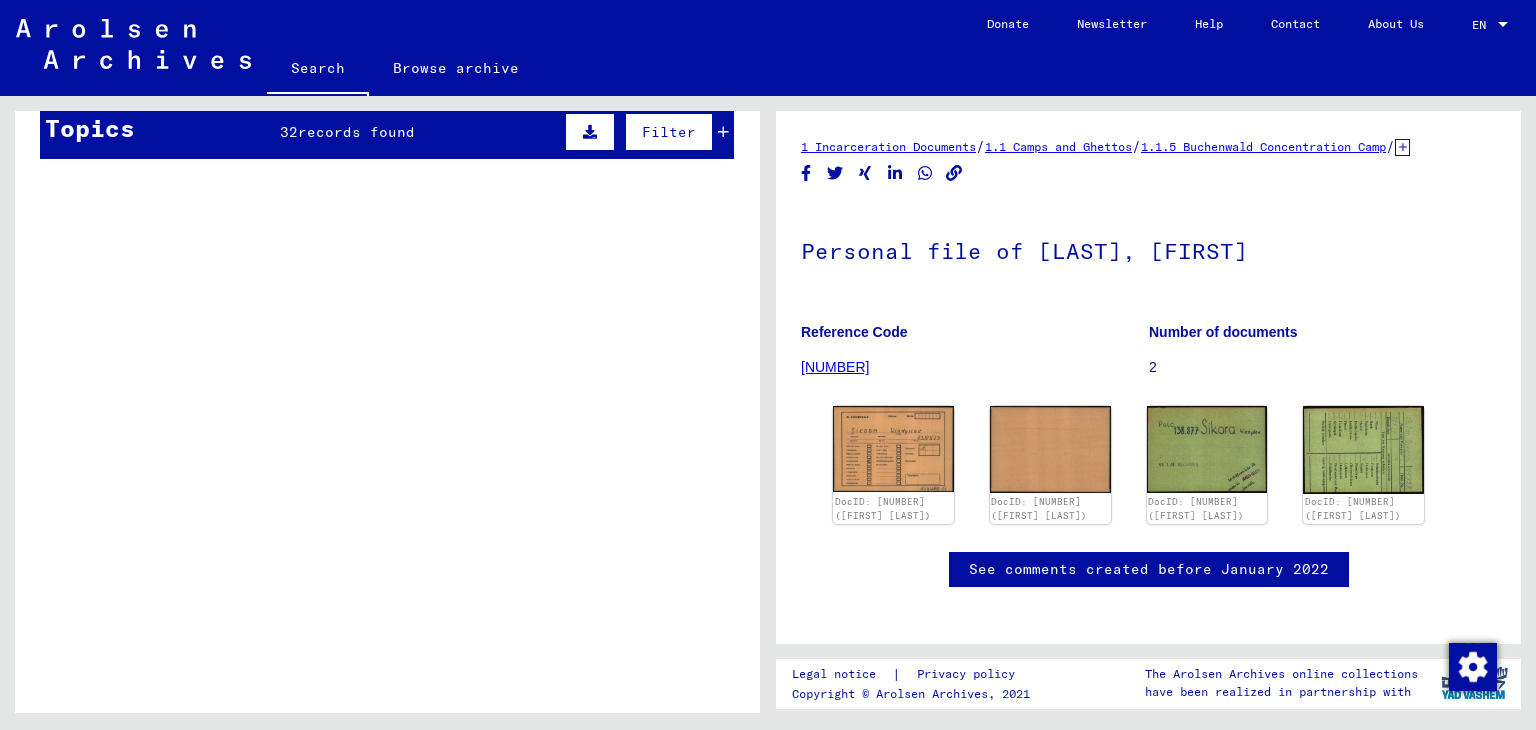 scroll, scrollTop: 0, scrollLeft: 0, axis: both 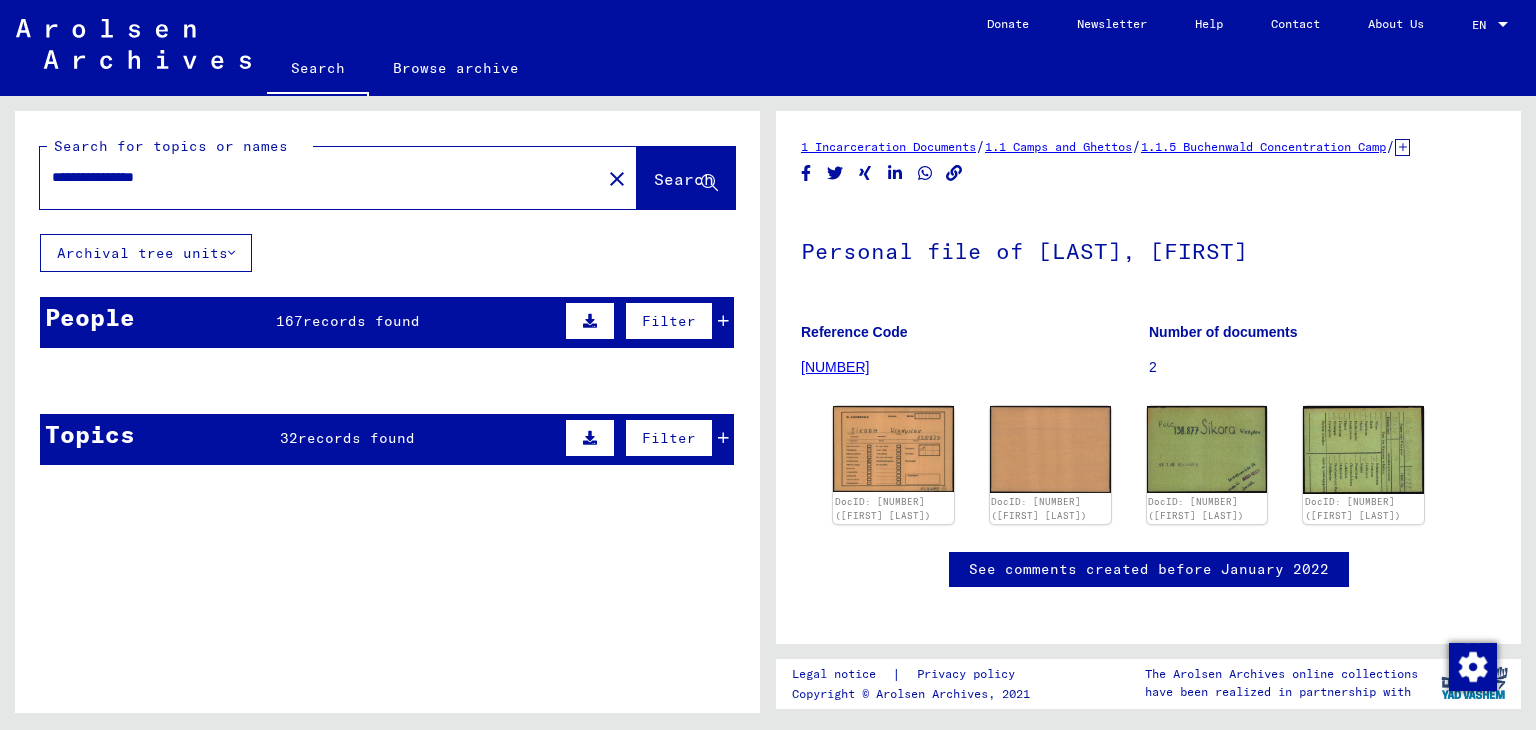 click on "Search" 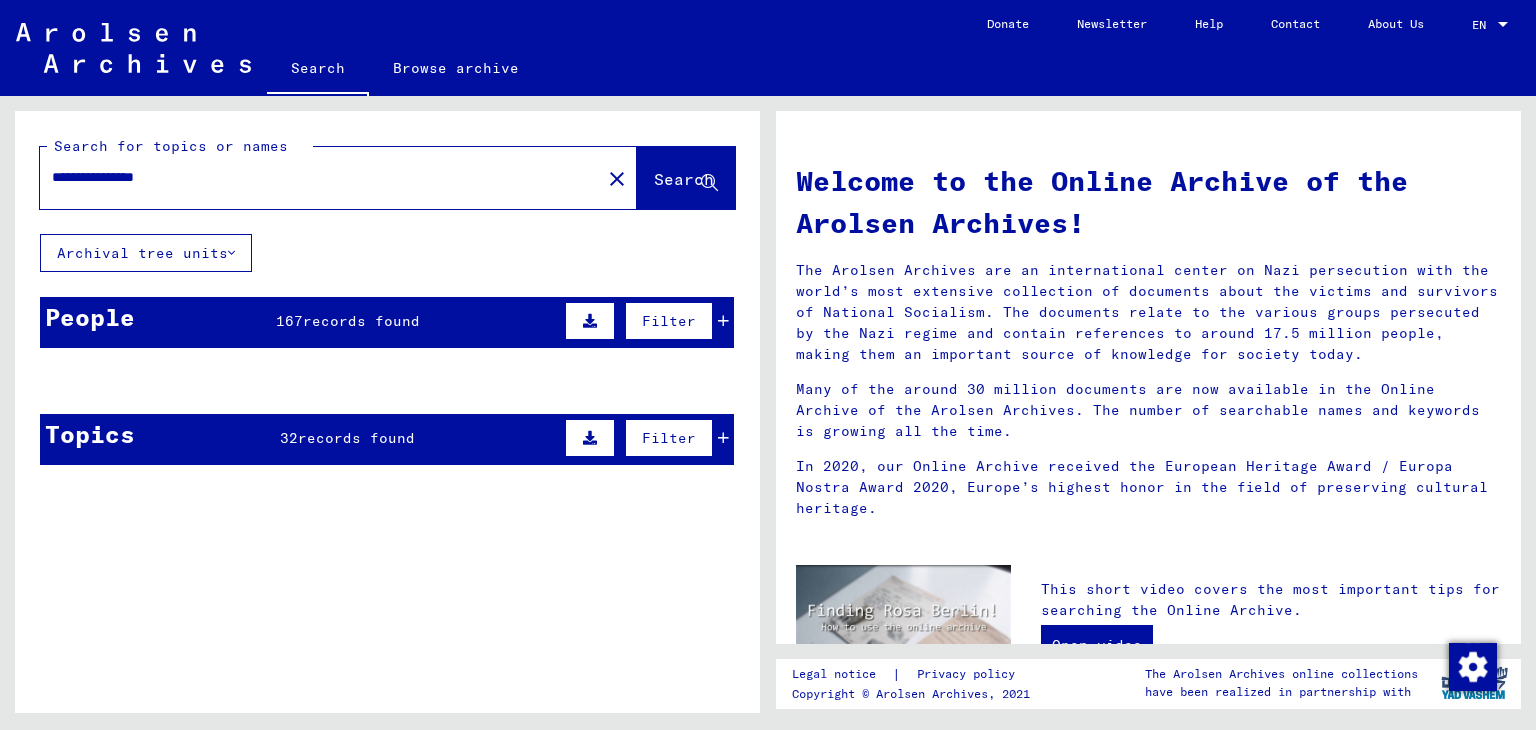 click on "**********" 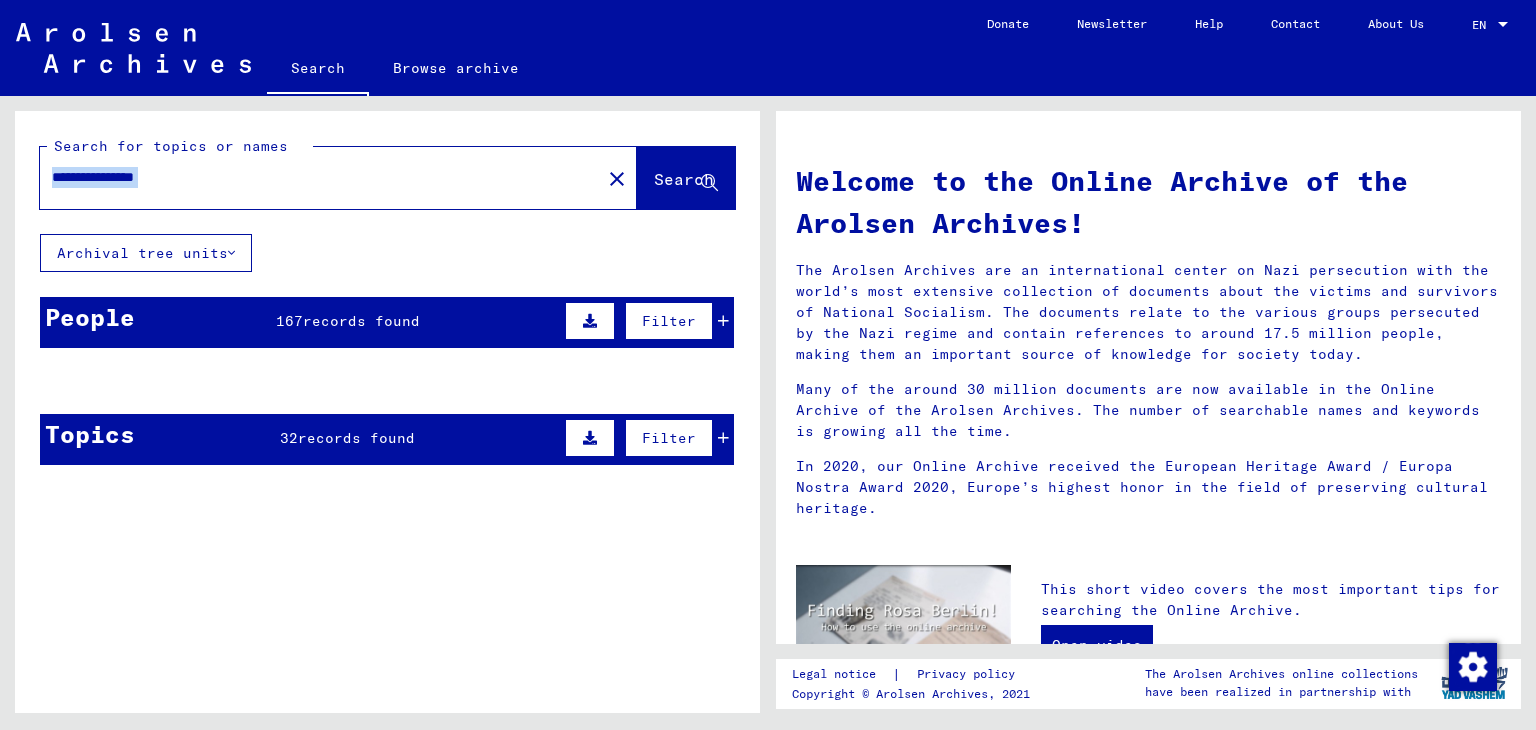 click on "**********" 